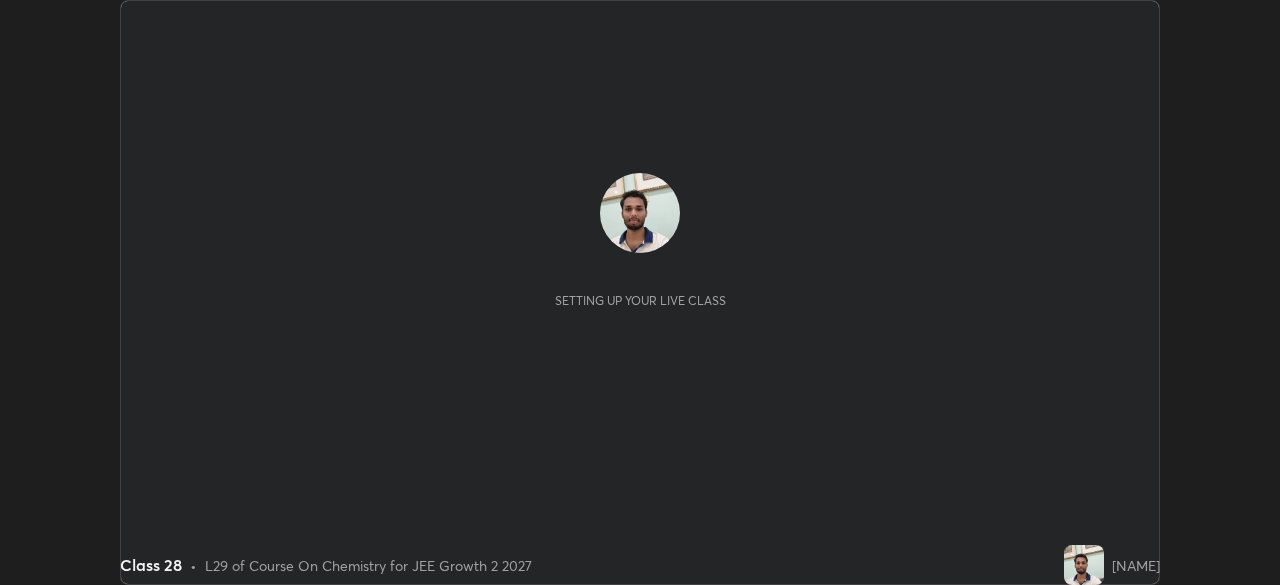 scroll, scrollTop: 0, scrollLeft: 0, axis: both 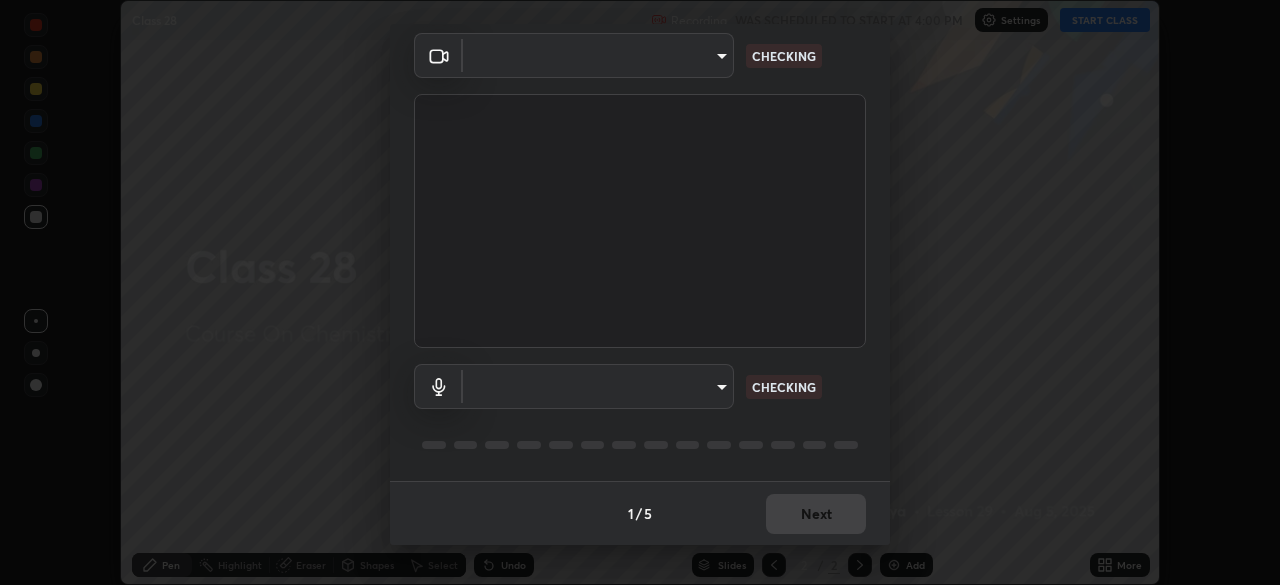 type on "e15fe1ebf70cde3bfcbeee335f8652014c7a9185cc29a01d69aea44f35fb34b8" 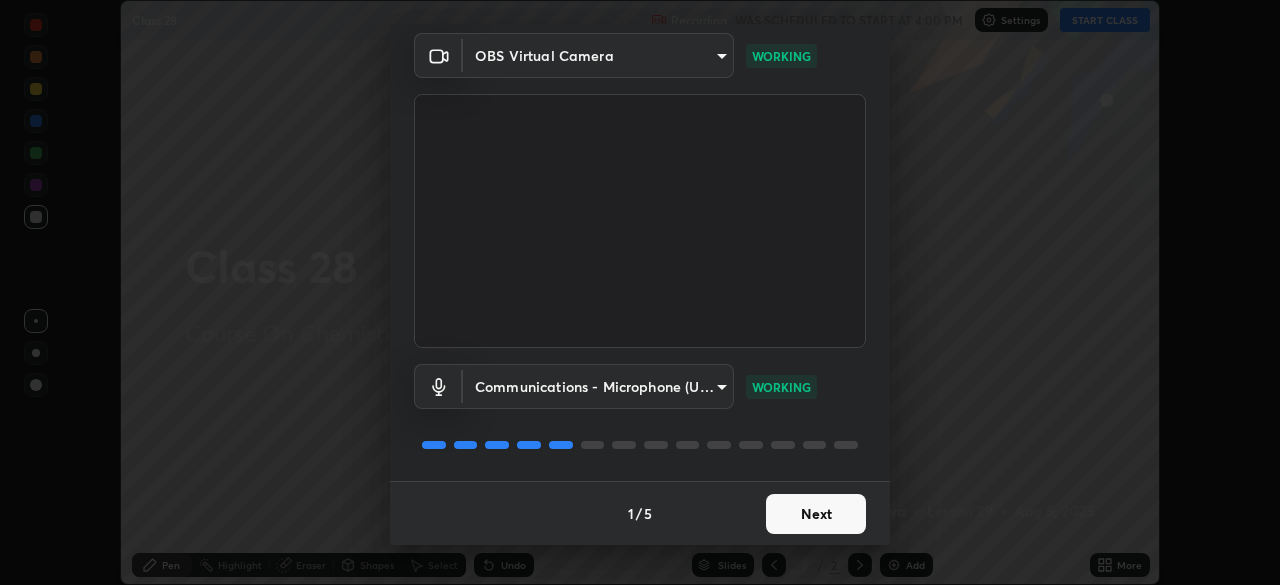 click on "Next" at bounding box center [816, 514] 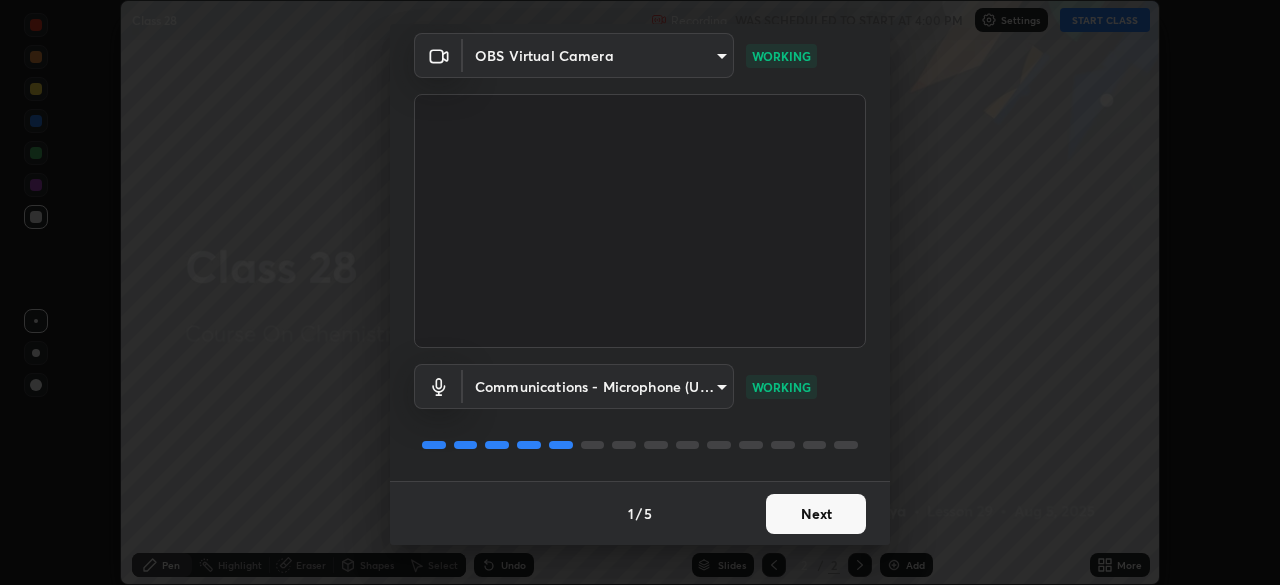 scroll, scrollTop: 0, scrollLeft: 0, axis: both 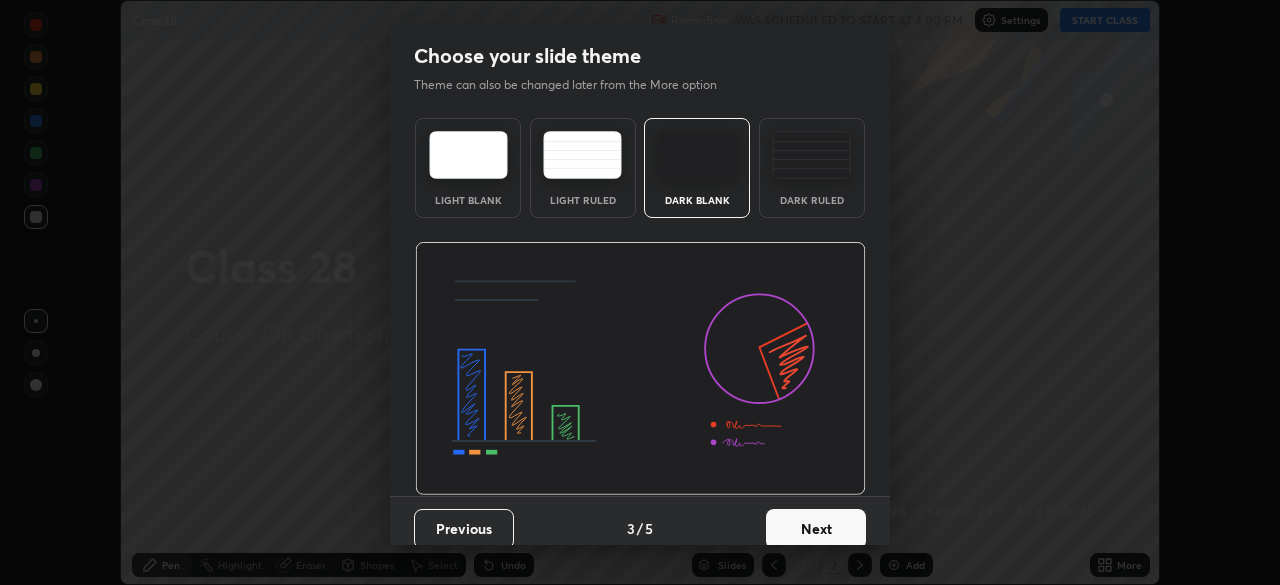 click on "Next" at bounding box center [816, 529] 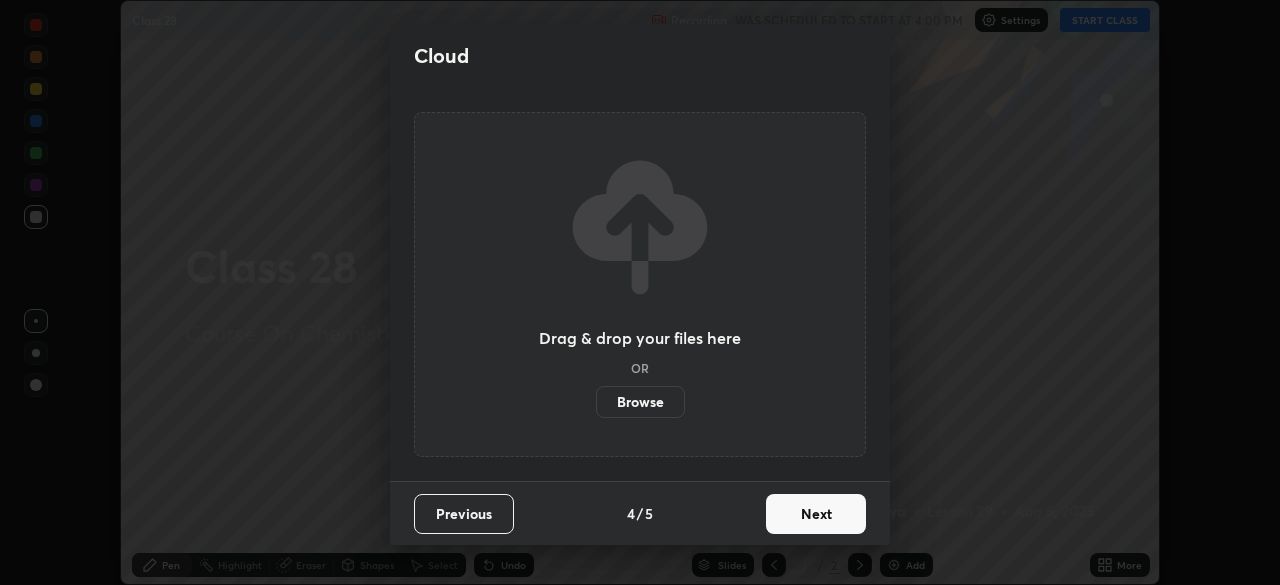 click on "Next" at bounding box center (816, 514) 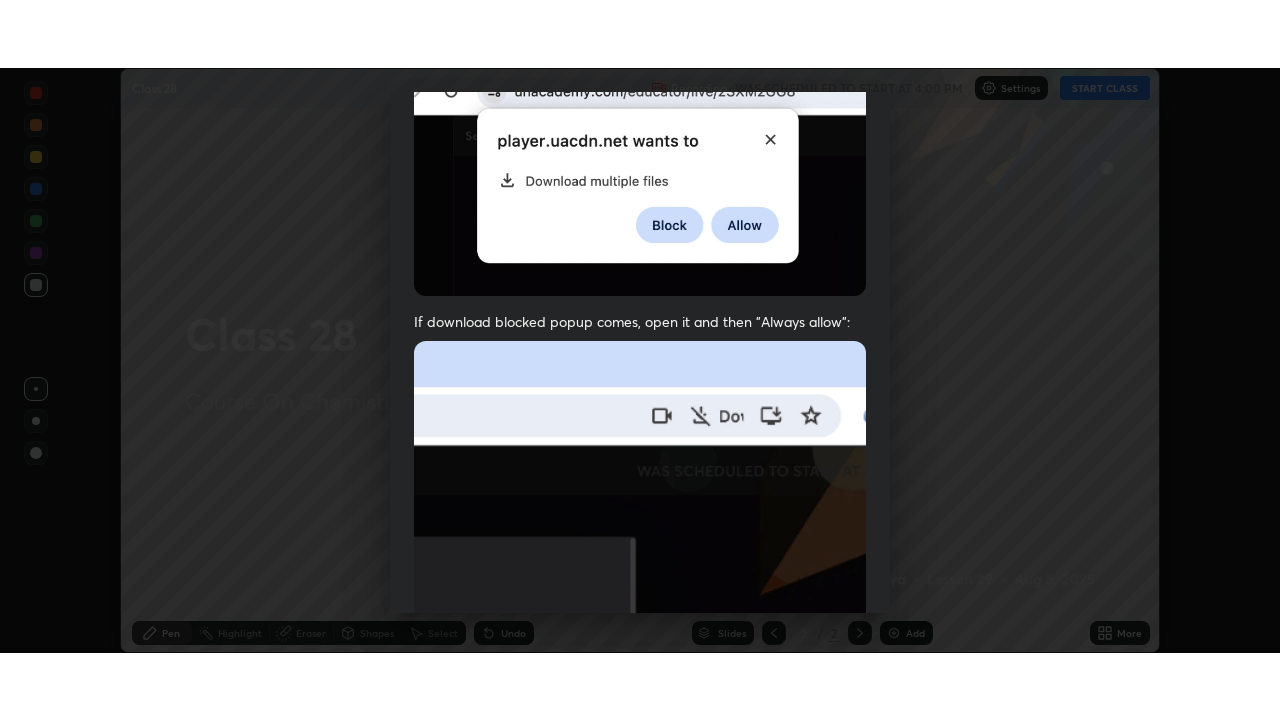 scroll, scrollTop: 479, scrollLeft: 0, axis: vertical 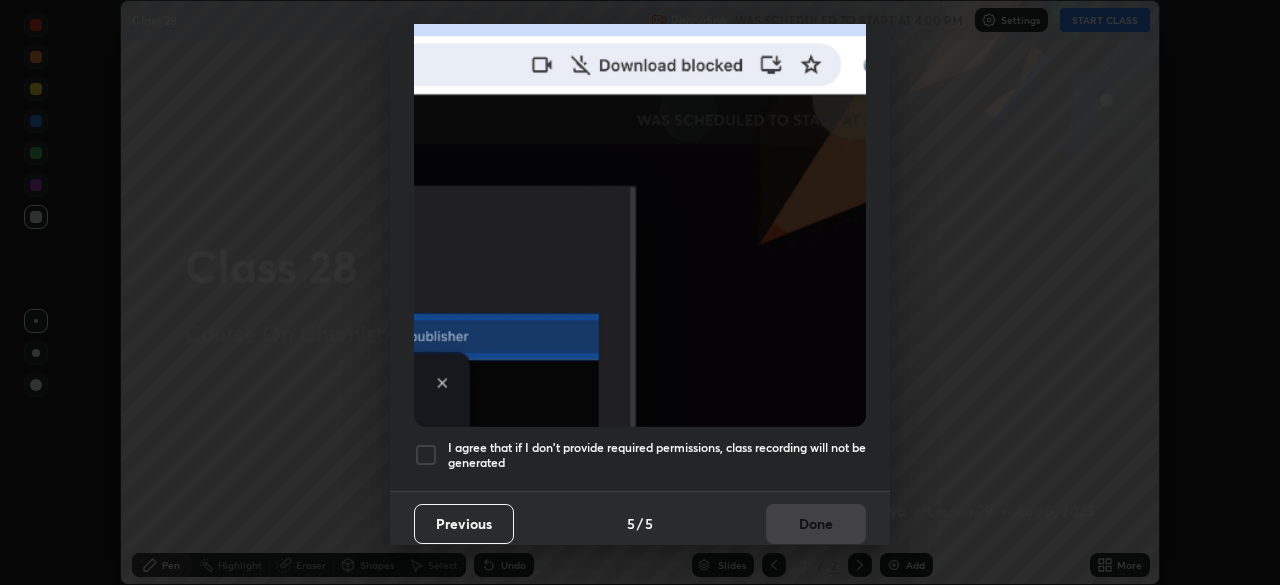 click at bounding box center [426, 455] 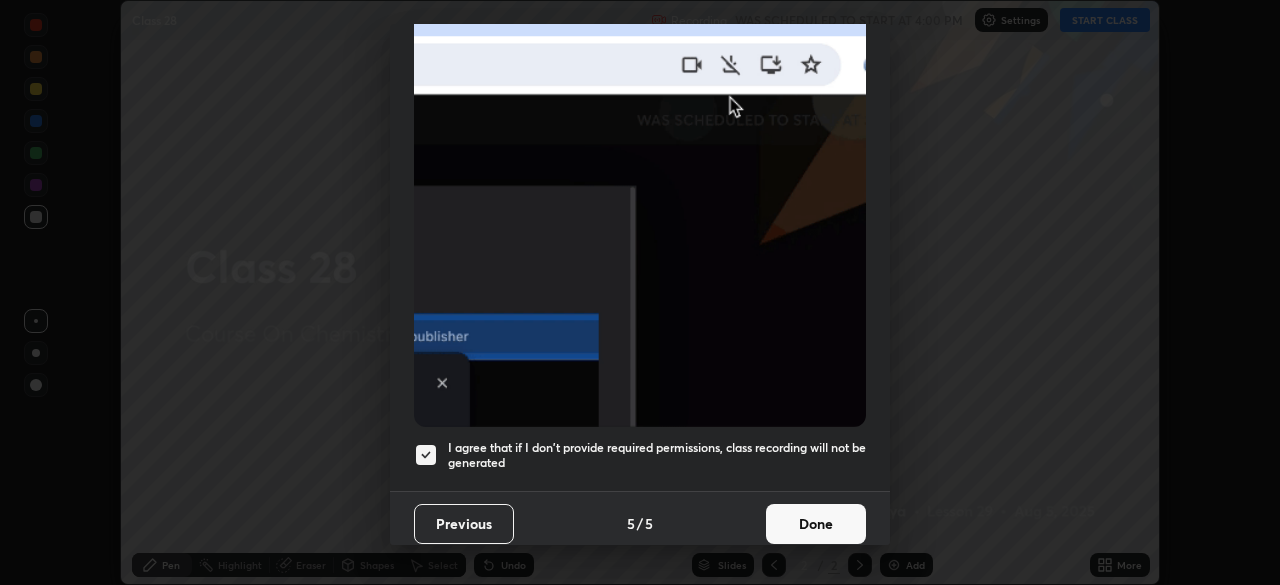 click on "Done" at bounding box center (816, 524) 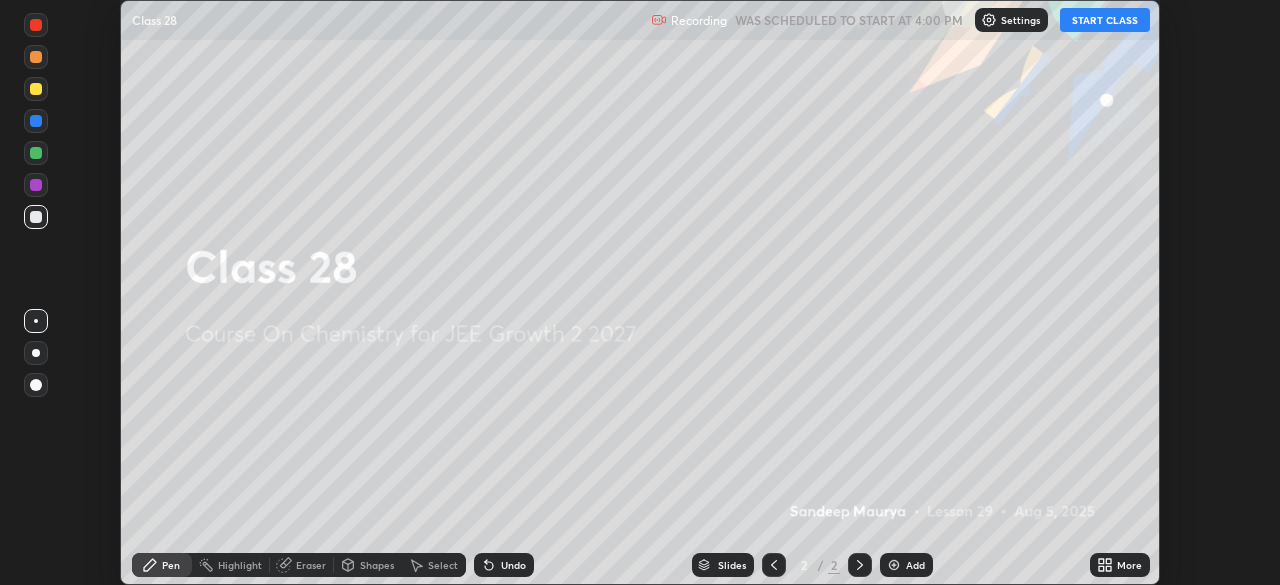 click on "START CLASS" at bounding box center (1105, 20) 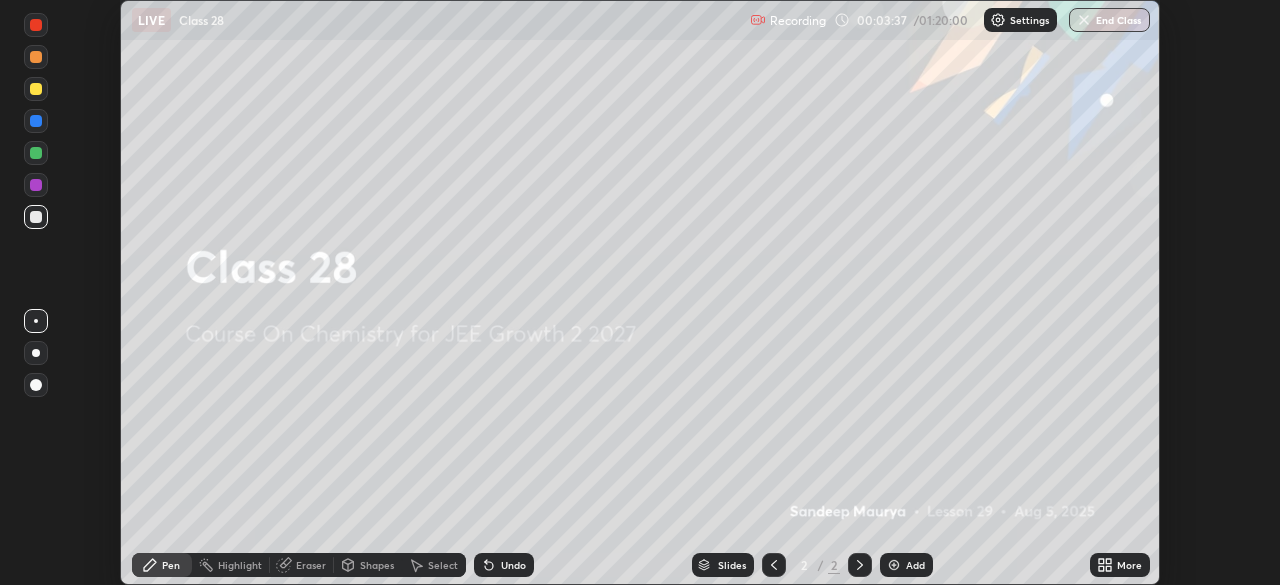 click 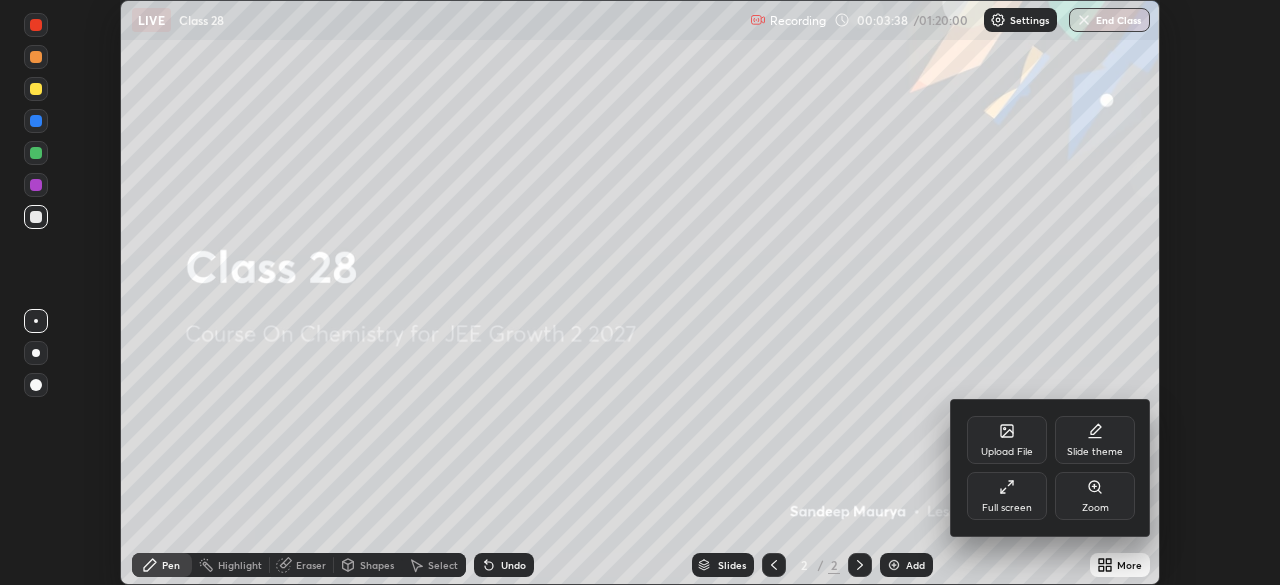 click on "Full screen" at bounding box center (1007, 508) 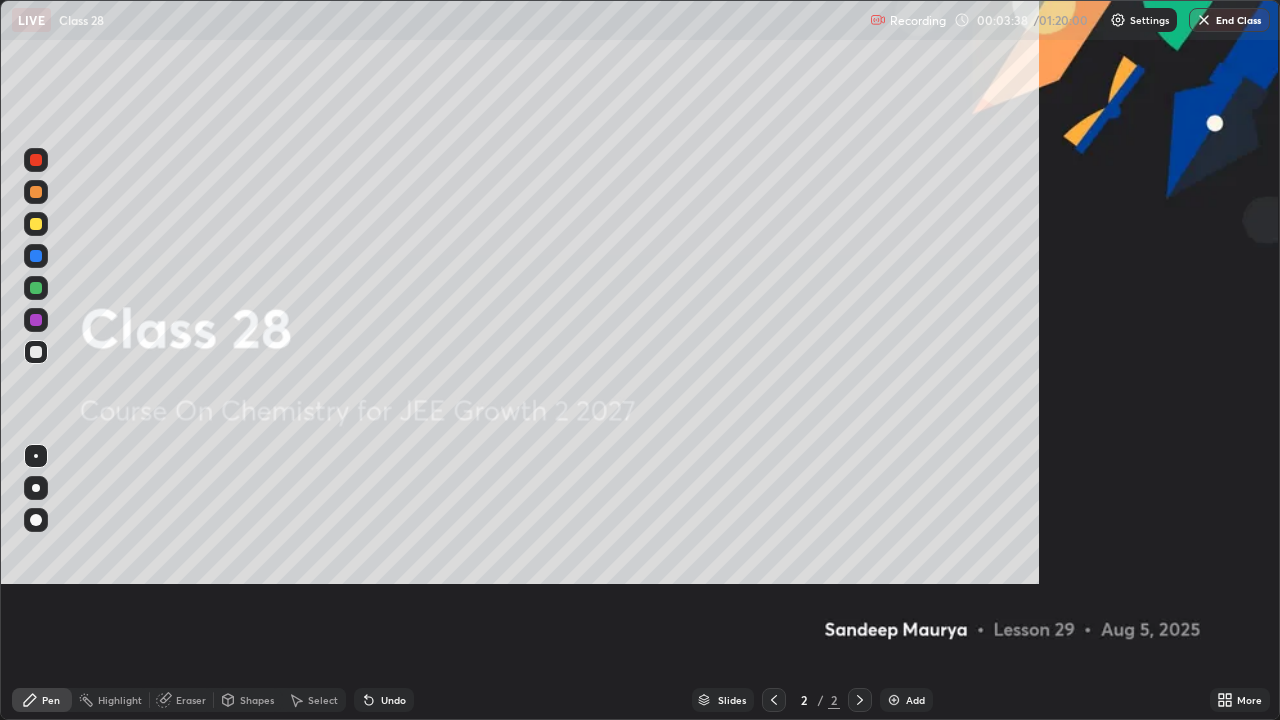 scroll, scrollTop: 99280, scrollLeft: 98720, axis: both 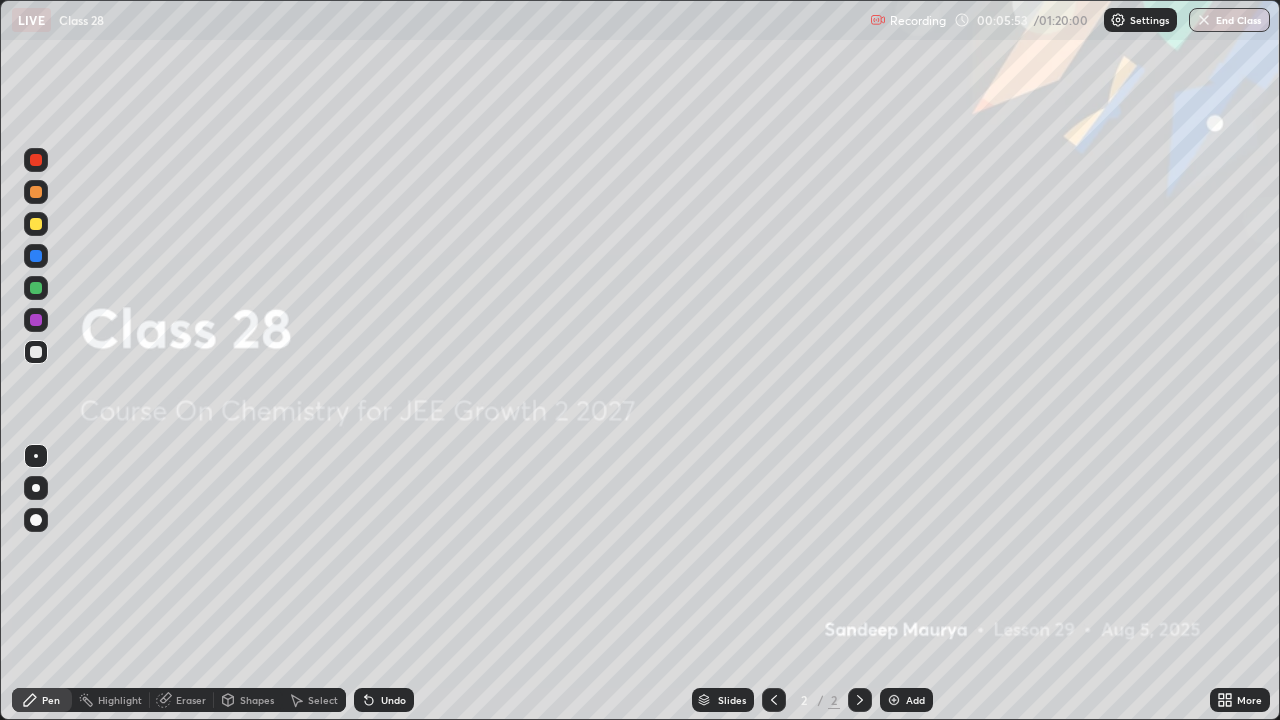 click on "Add" at bounding box center (906, 700) 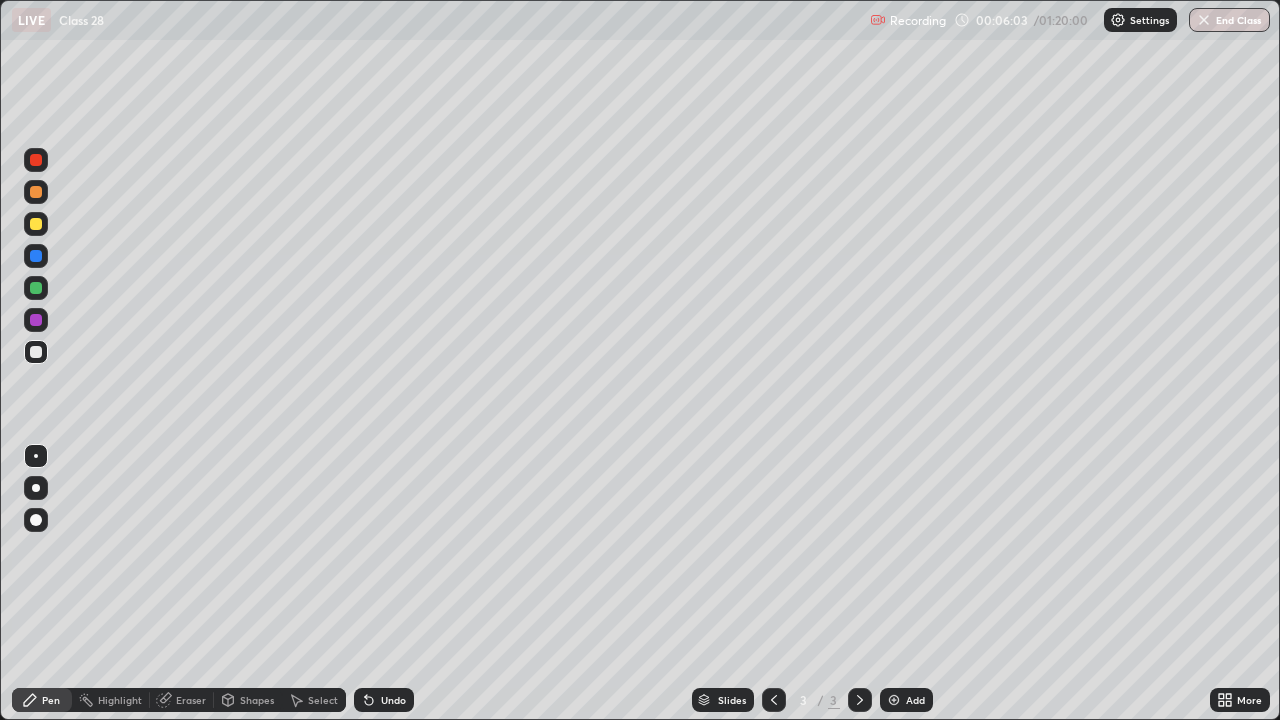 click on "Undo" at bounding box center (393, 700) 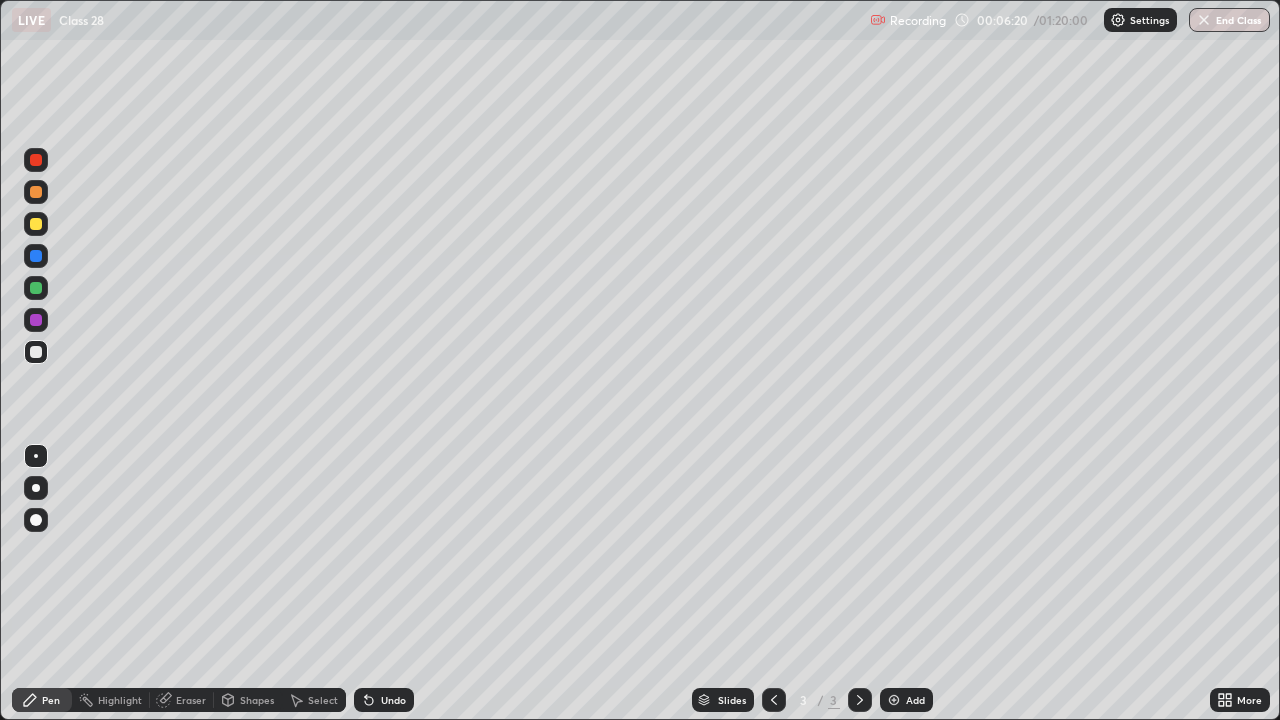 click 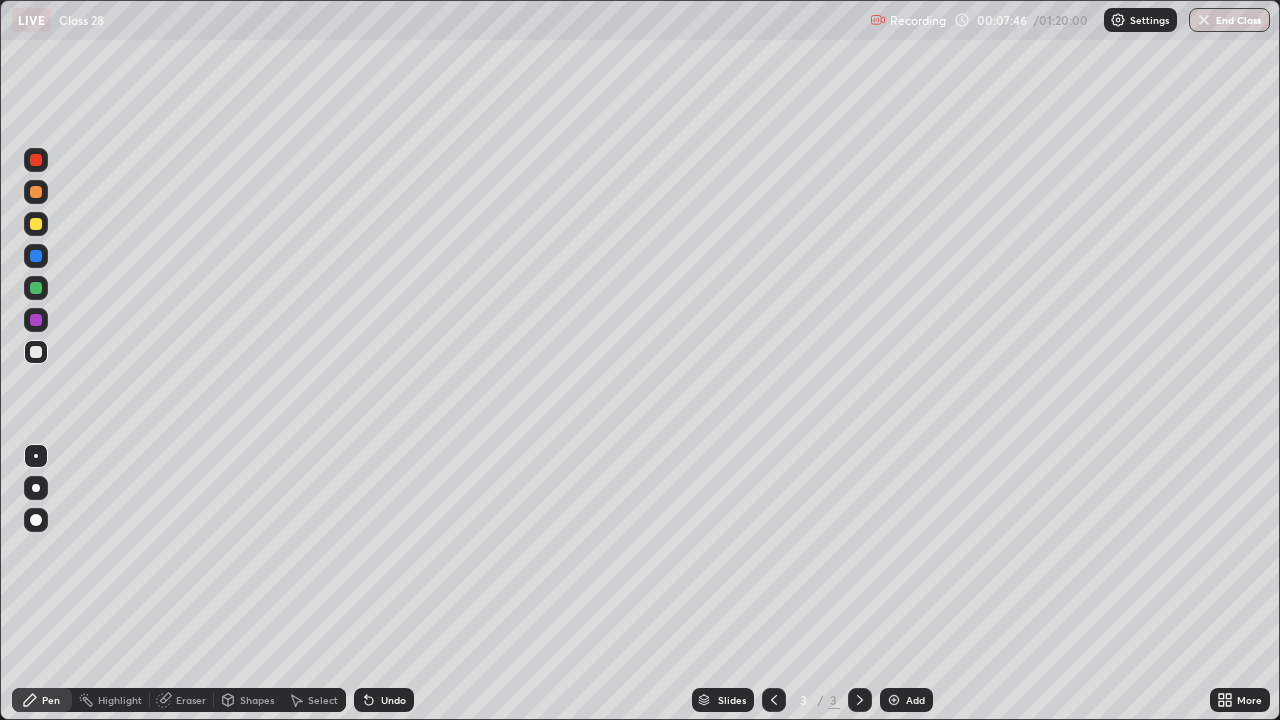 click at bounding box center [36, 224] 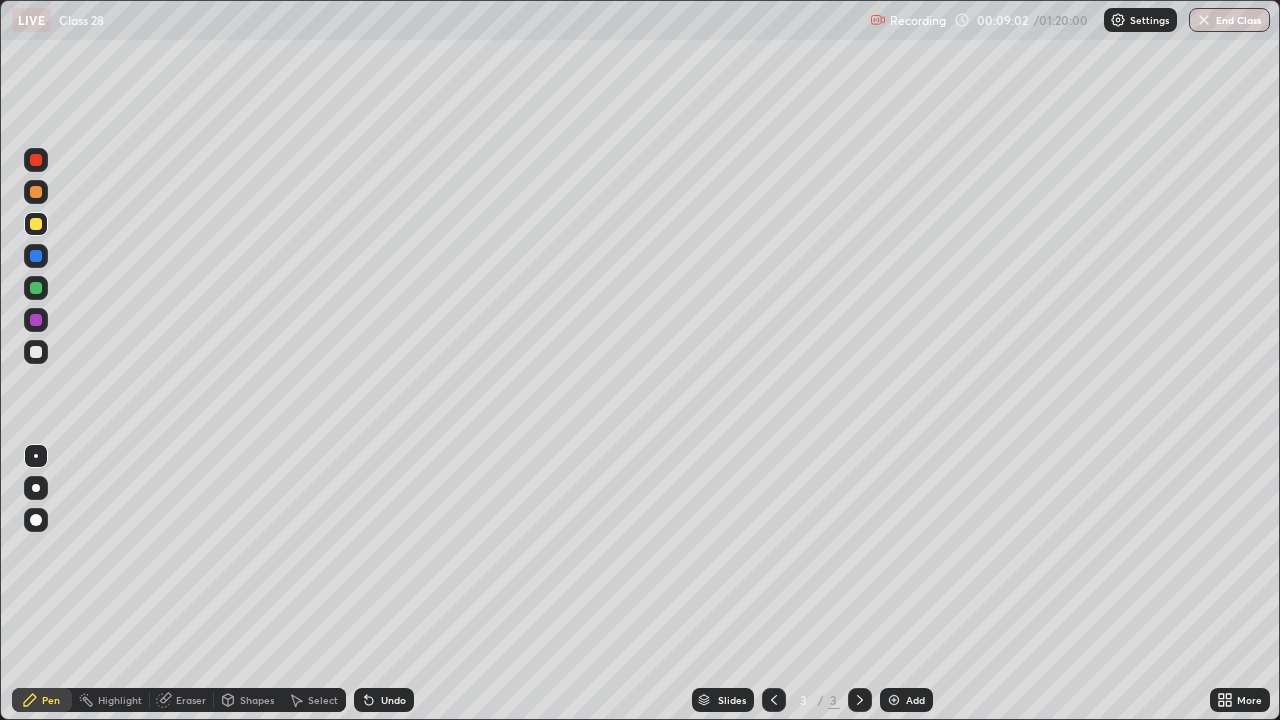 click at bounding box center [894, 700] 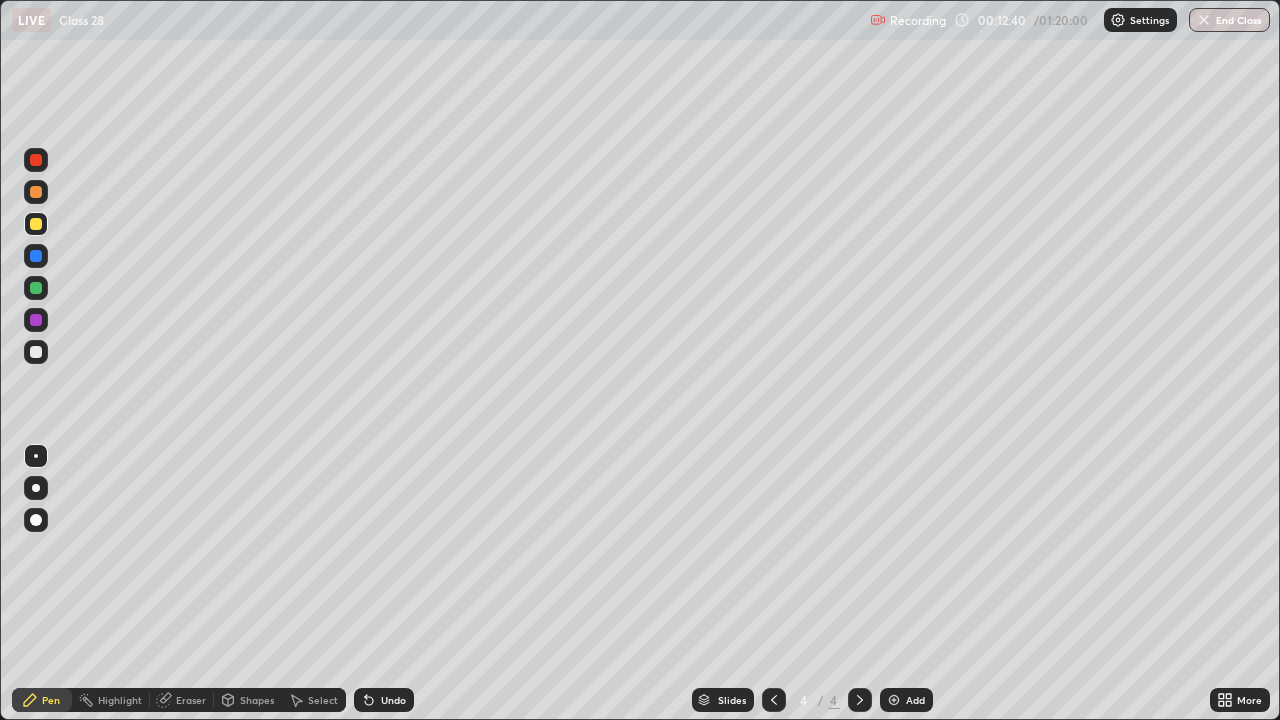 click at bounding box center (36, 288) 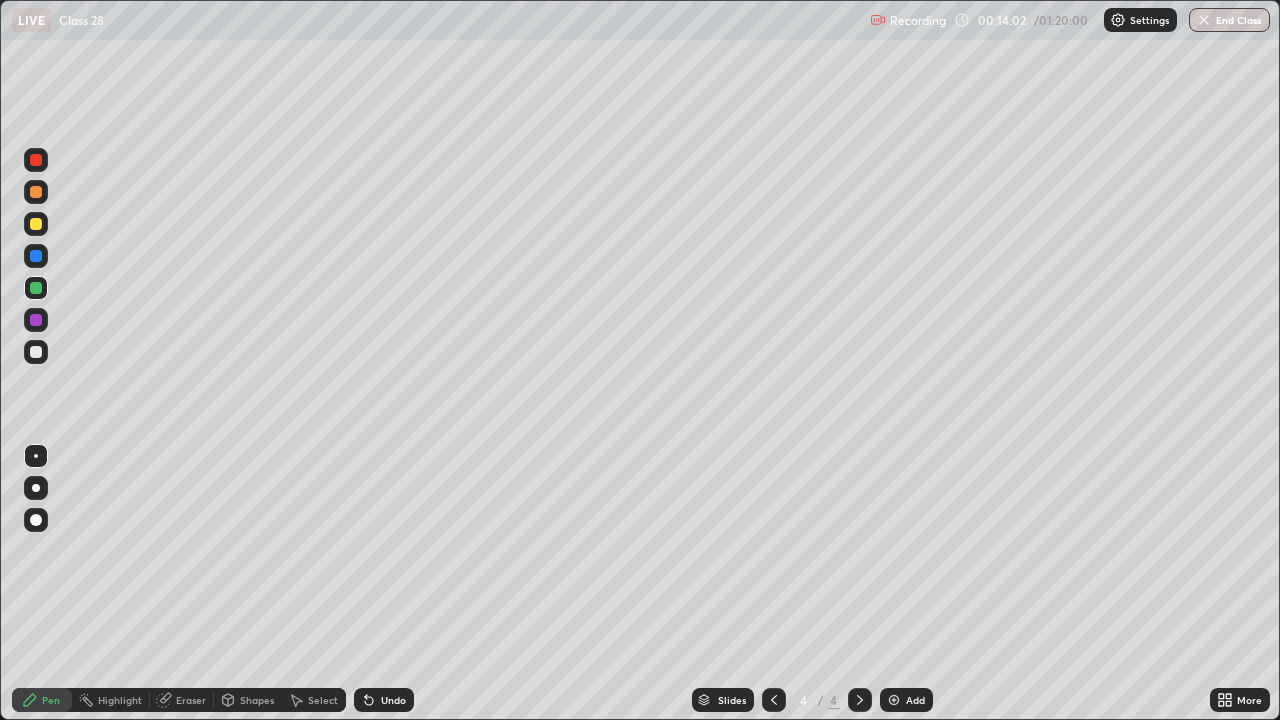 click on "Eraser" at bounding box center (191, 700) 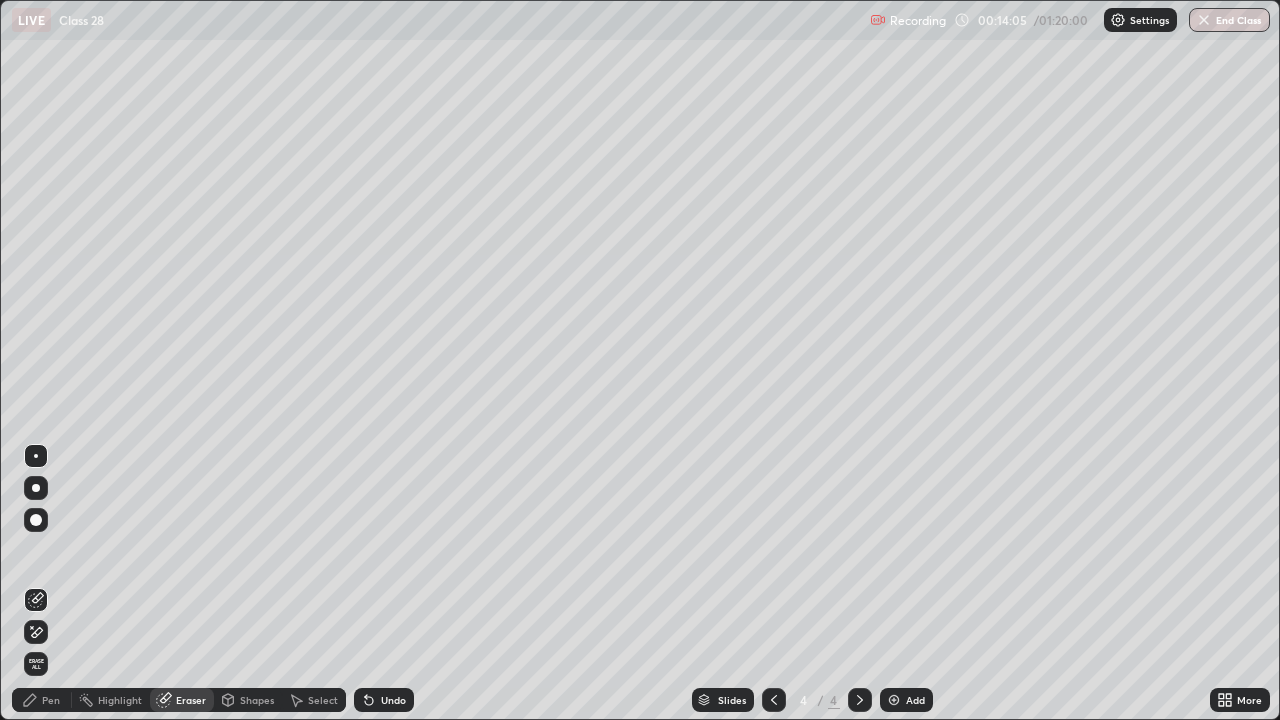 click on "Pen" at bounding box center [51, 700] 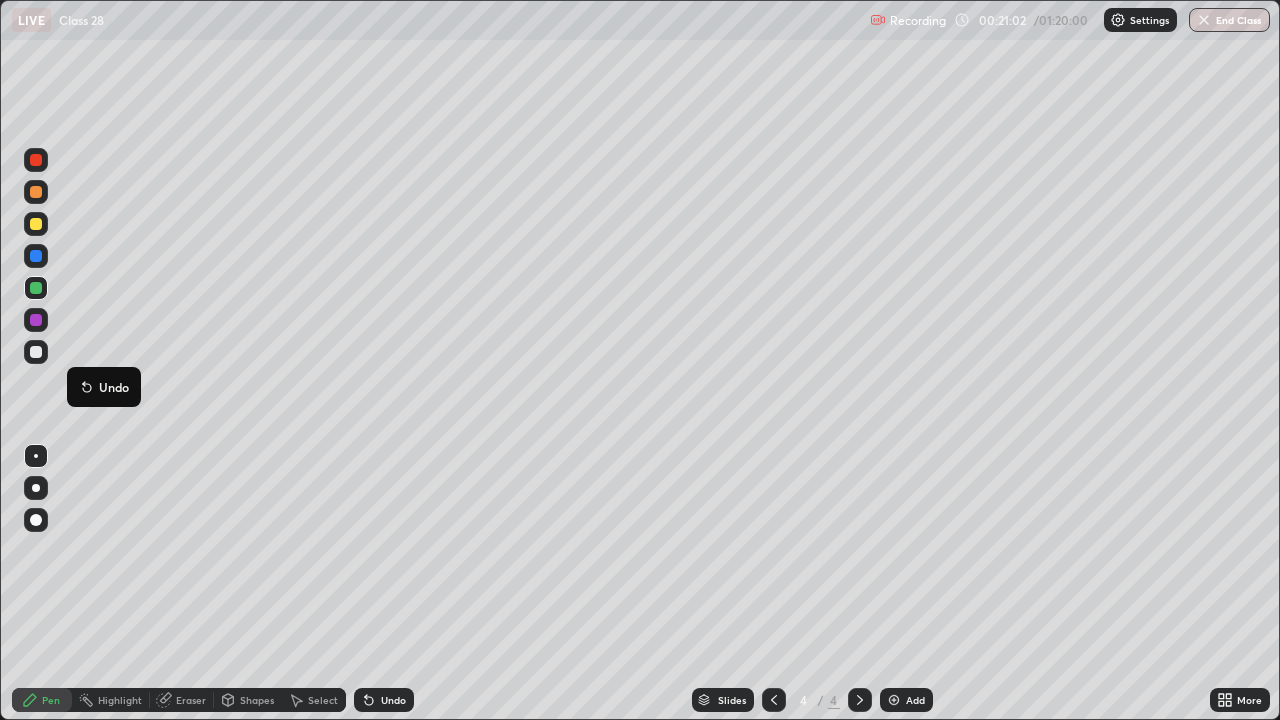 click at bounding box center (36, 352) 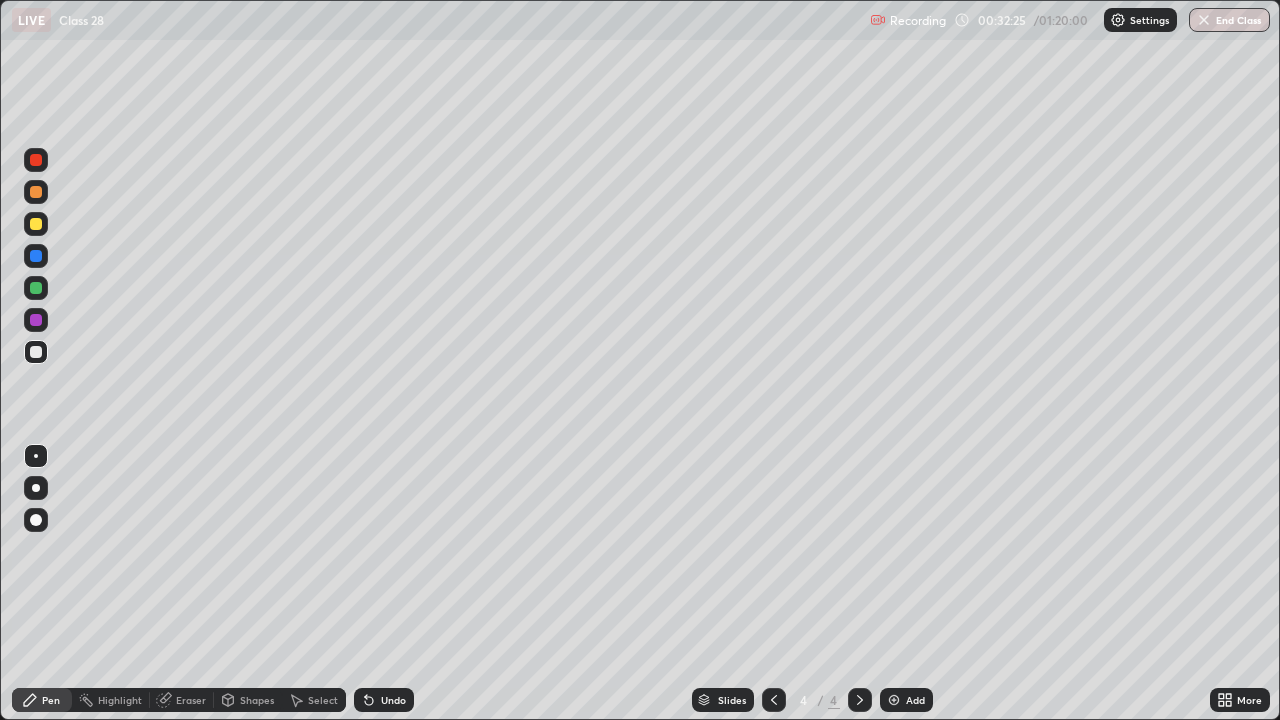 click on "Add" at bounding box center (906, 700) 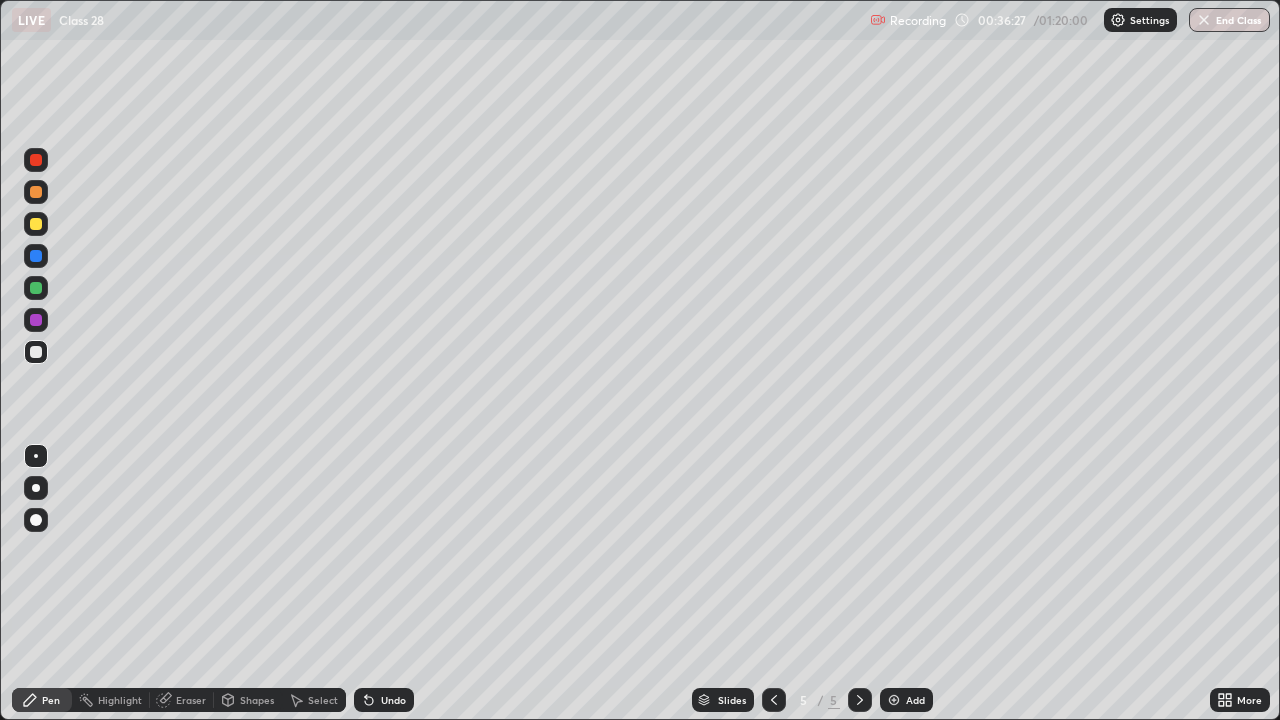 click at bounding box center (894, 700) 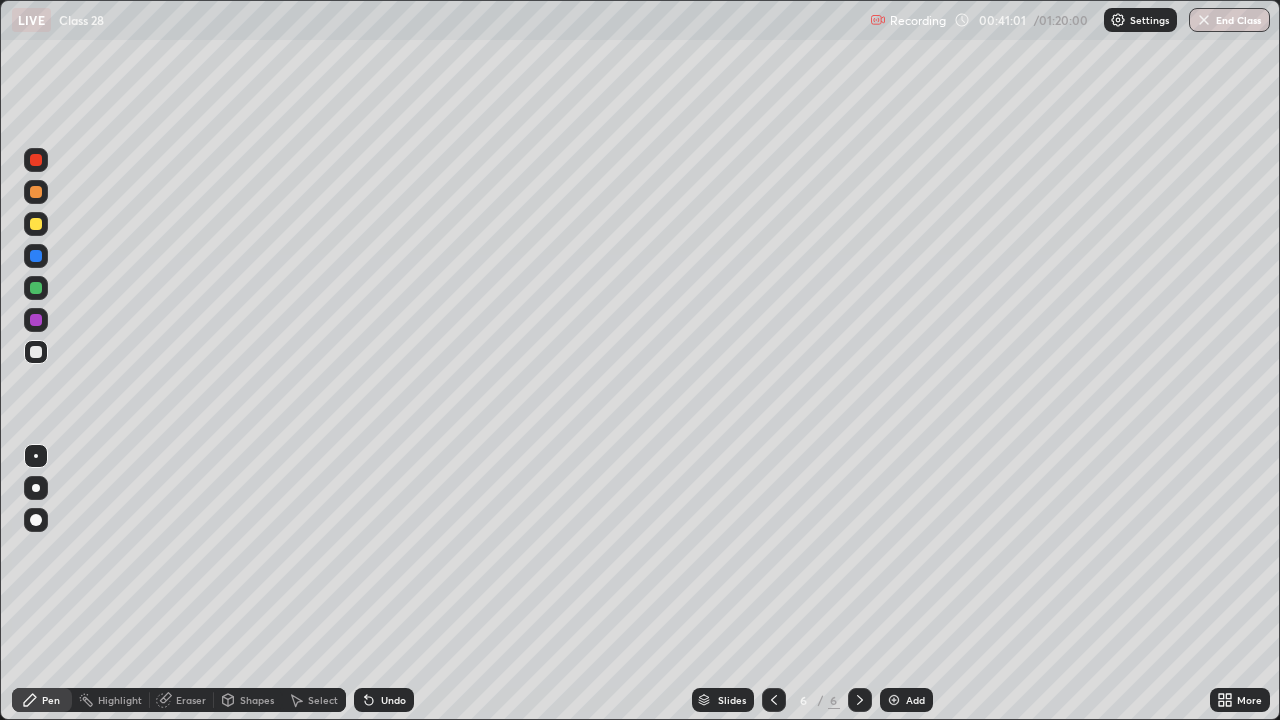 click at bounding box center [36, 192] 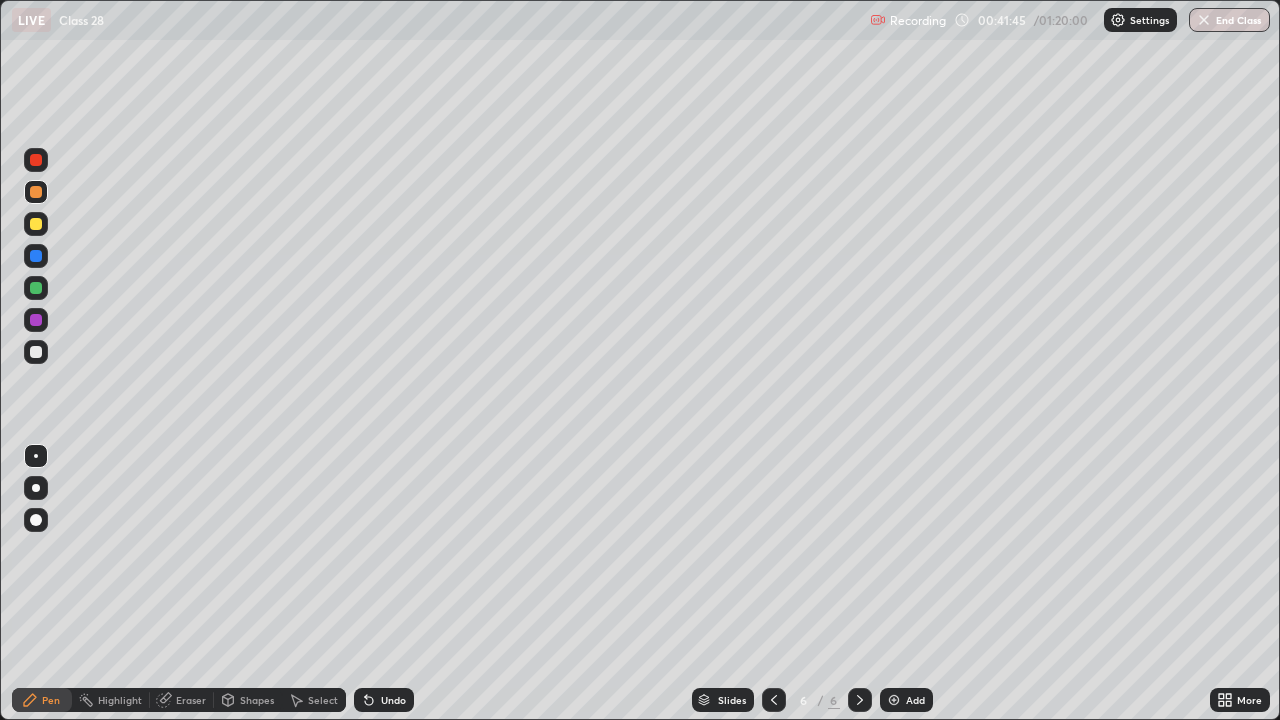 click at bounding box center [36, 320] 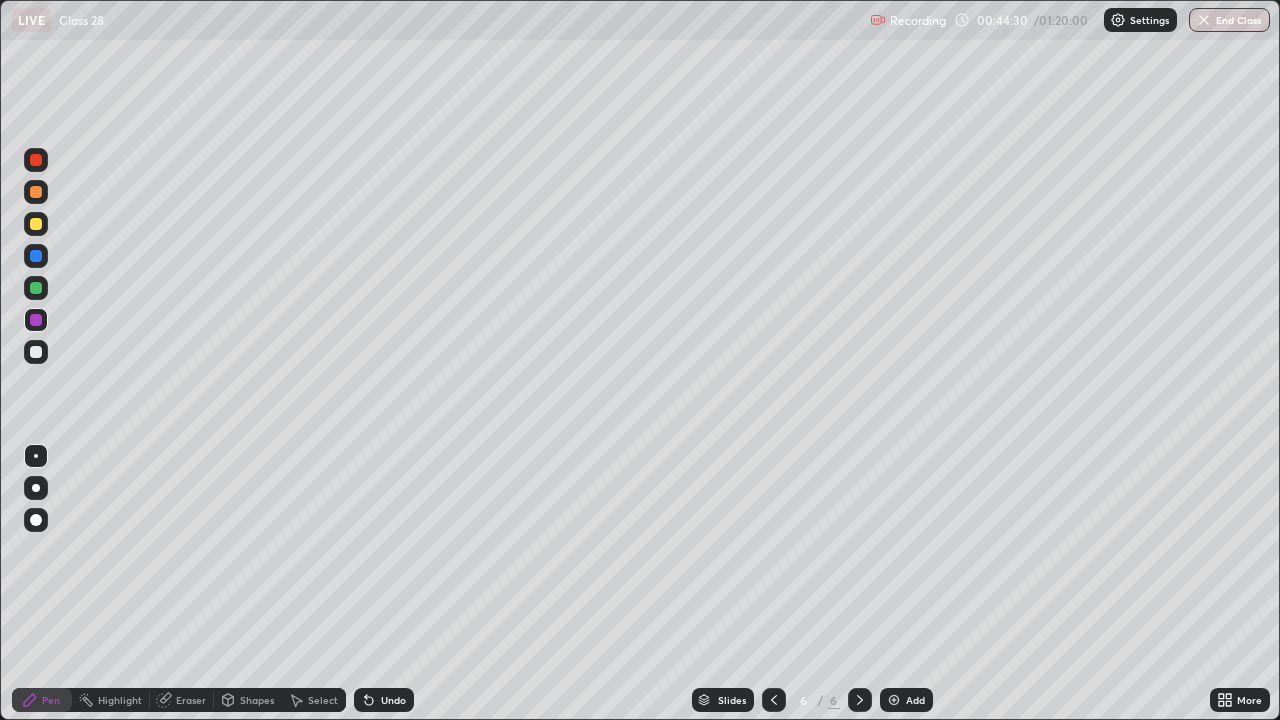 click at bounding box center (36, 288) 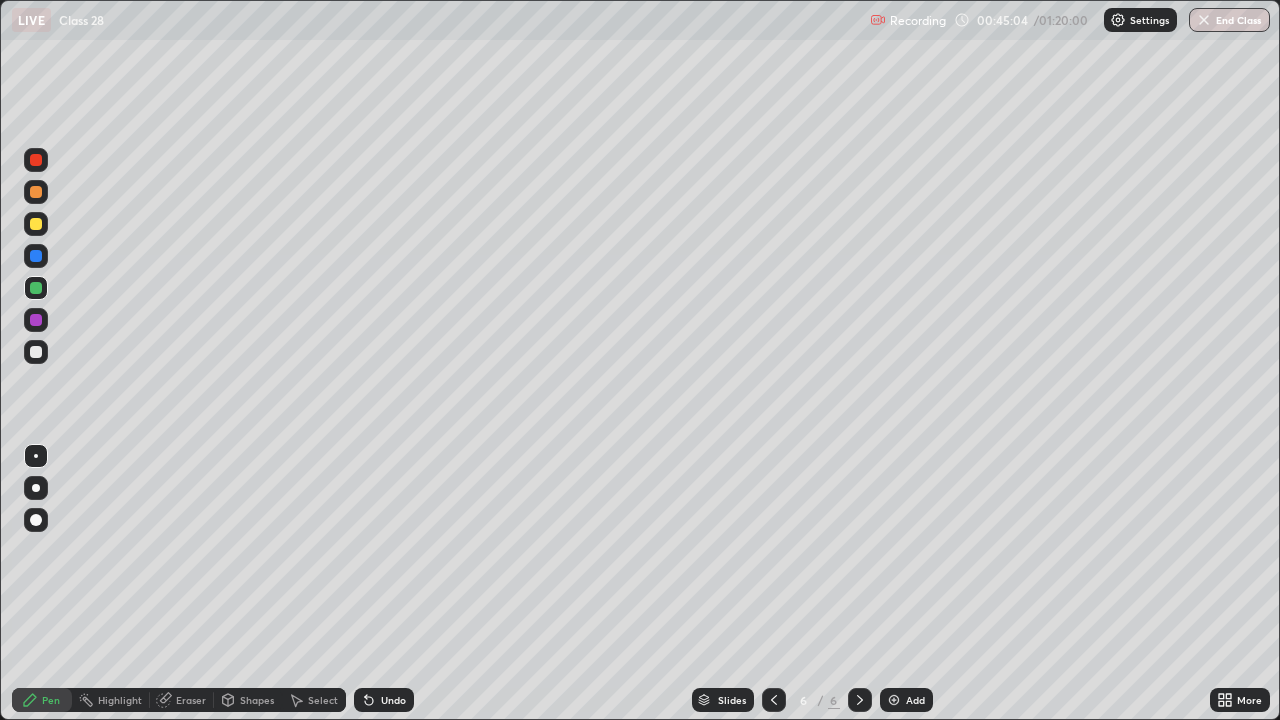 click at bounding box center [36, 320] 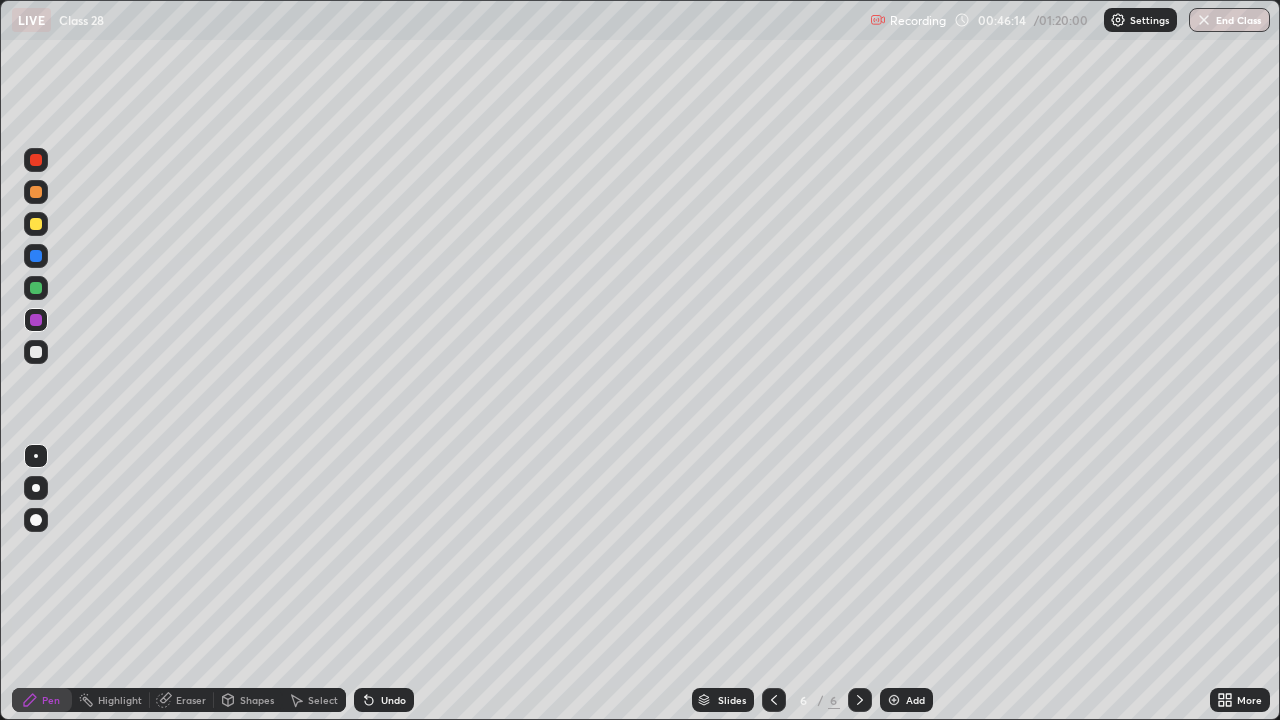click at bounding box center [894, 700] 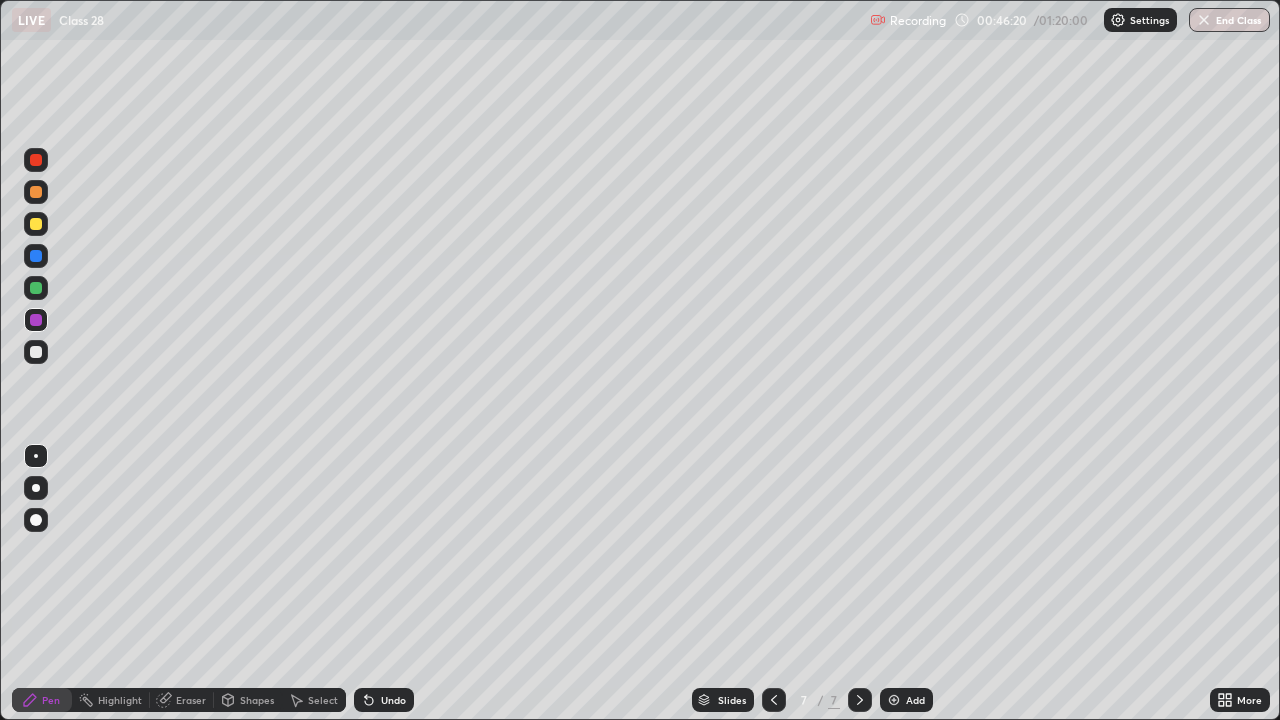 click at bounding box center (36, 224) 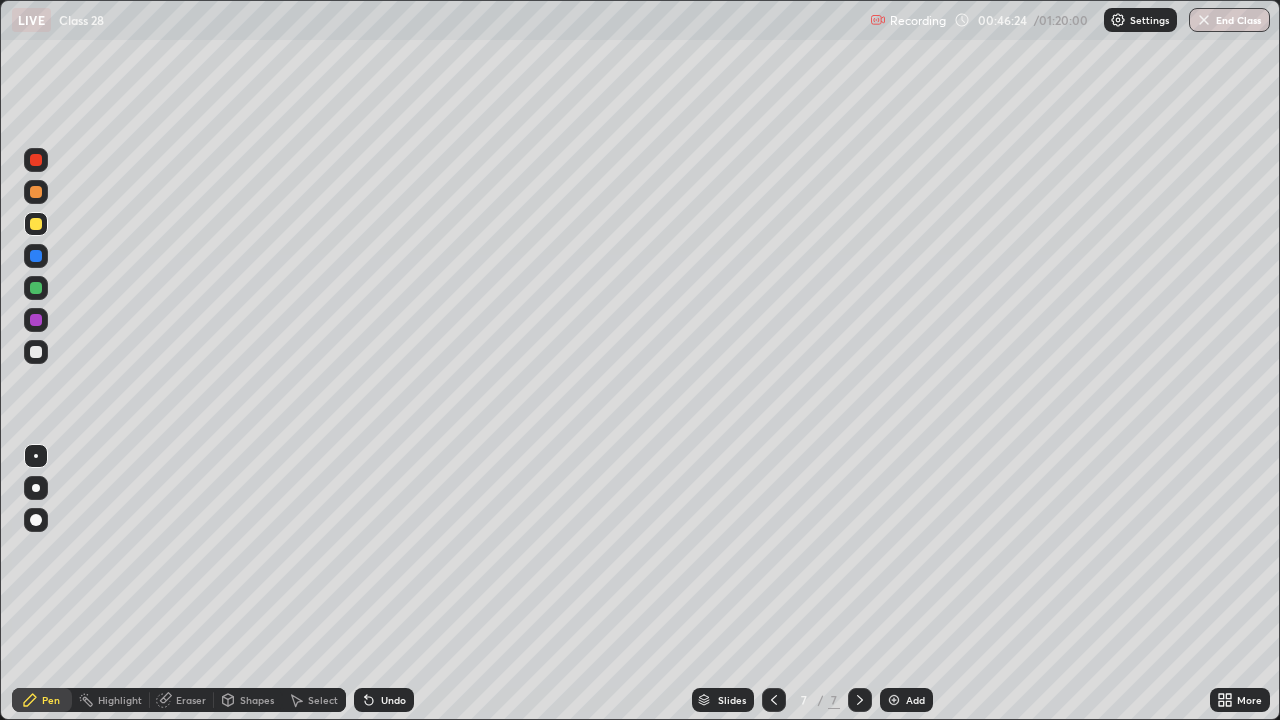 click at bounding box center [774, 700] 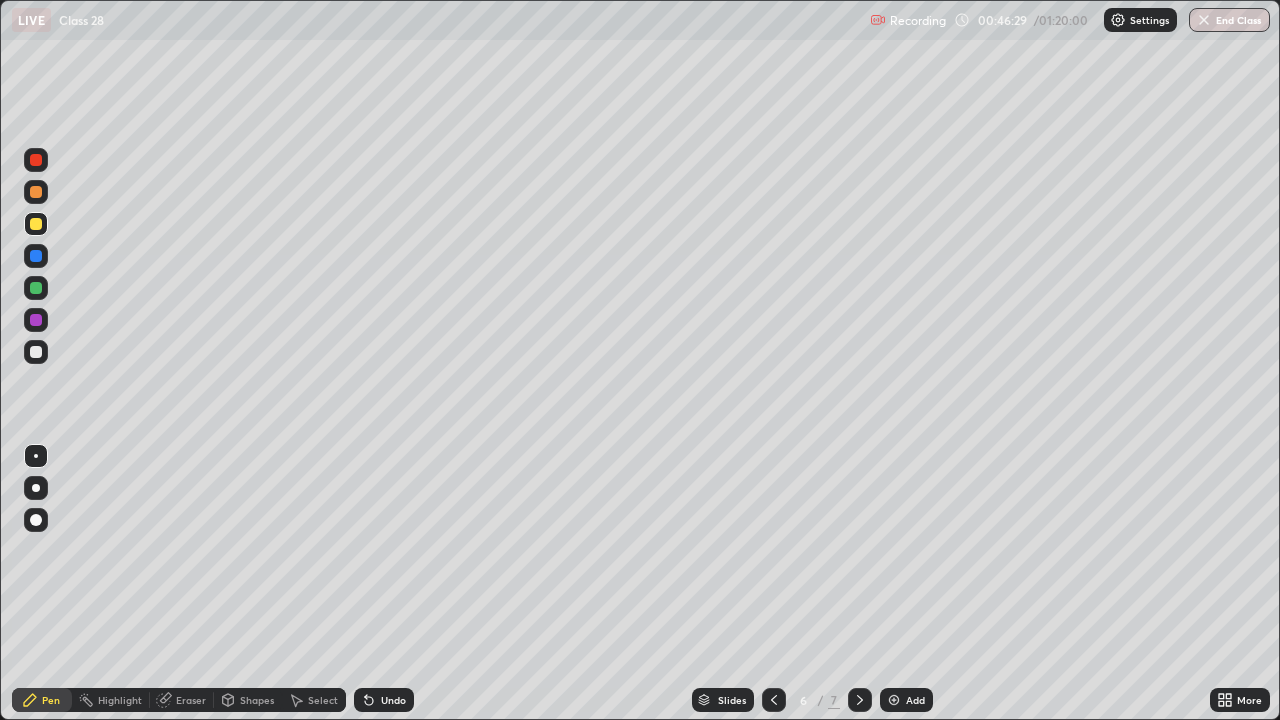 click 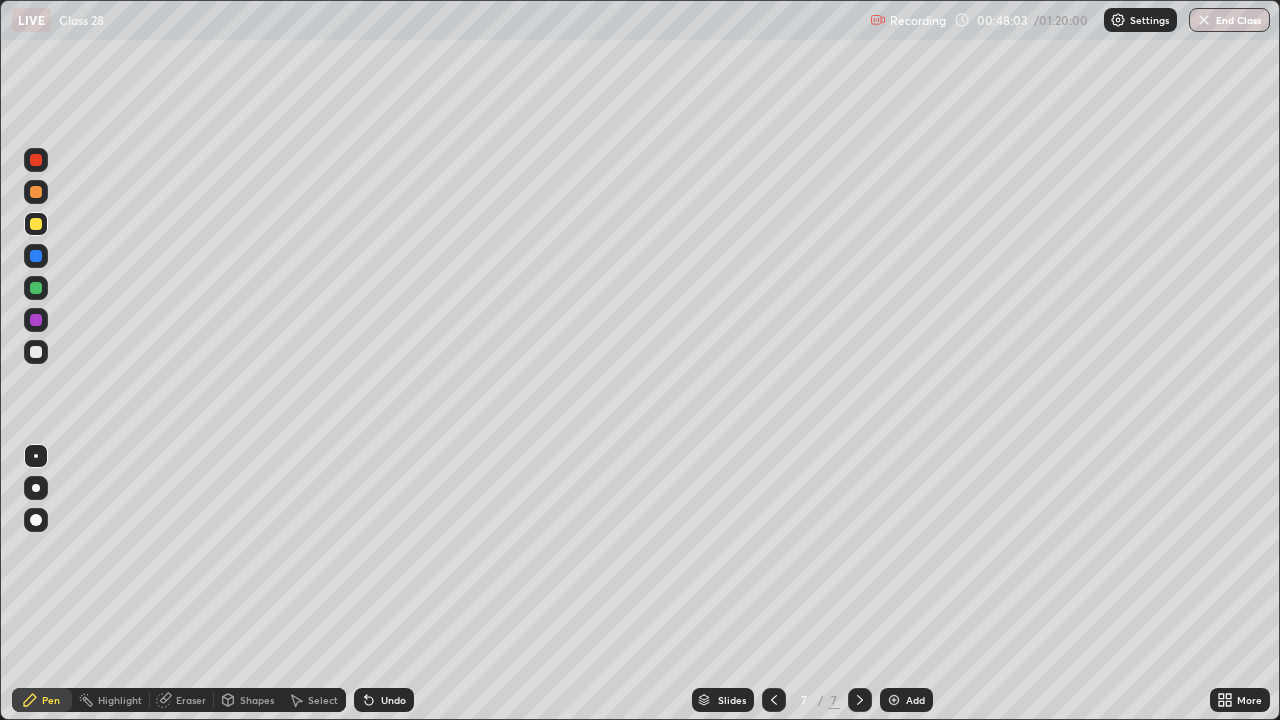 click 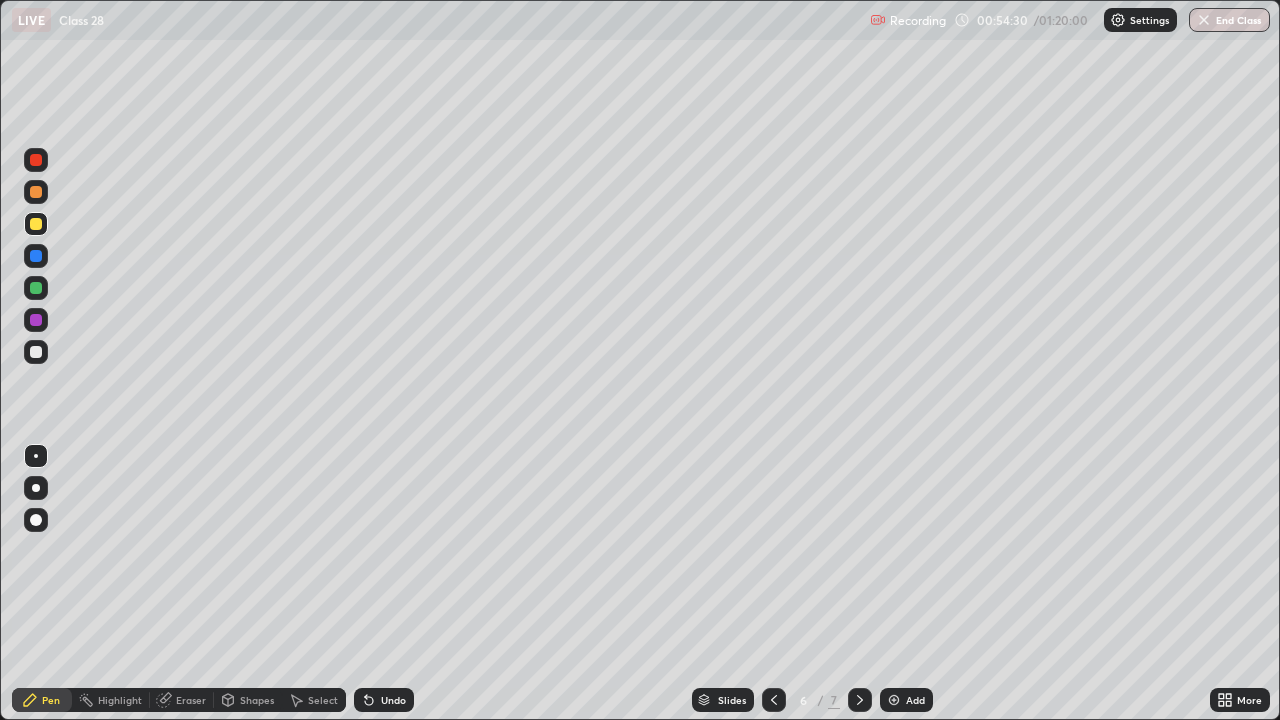 click 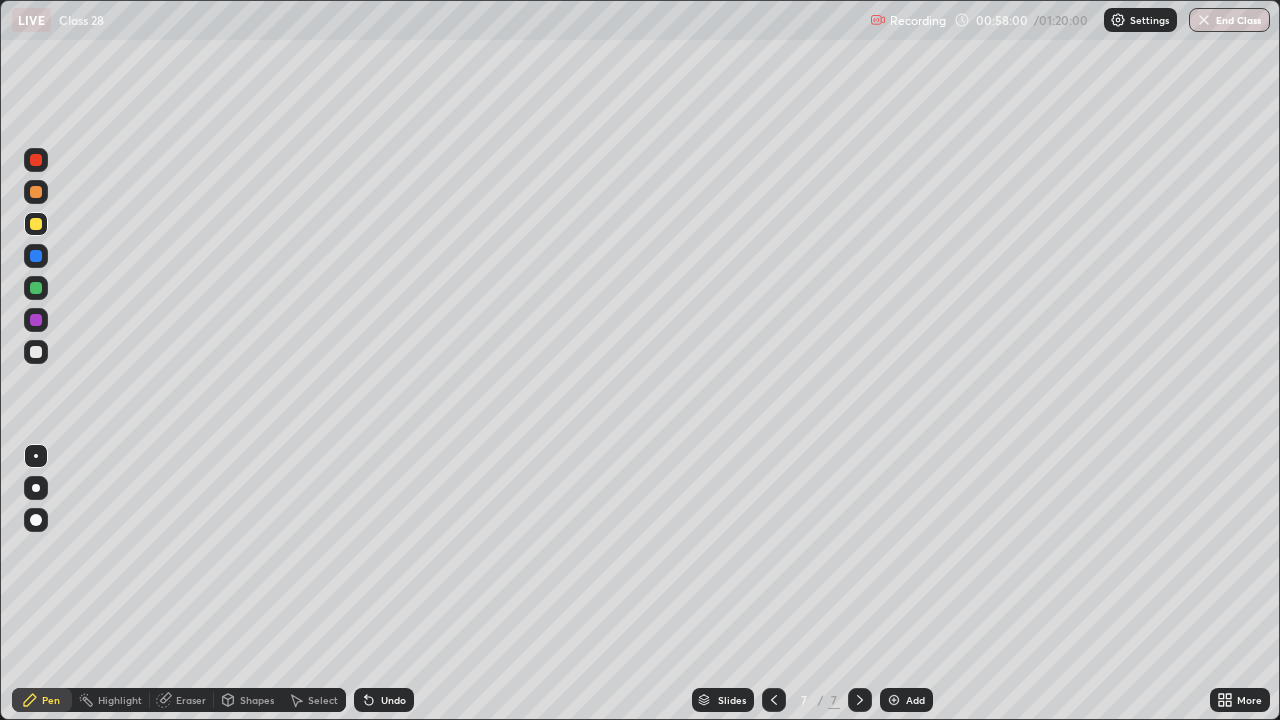 click at bounding box center (894, 700) 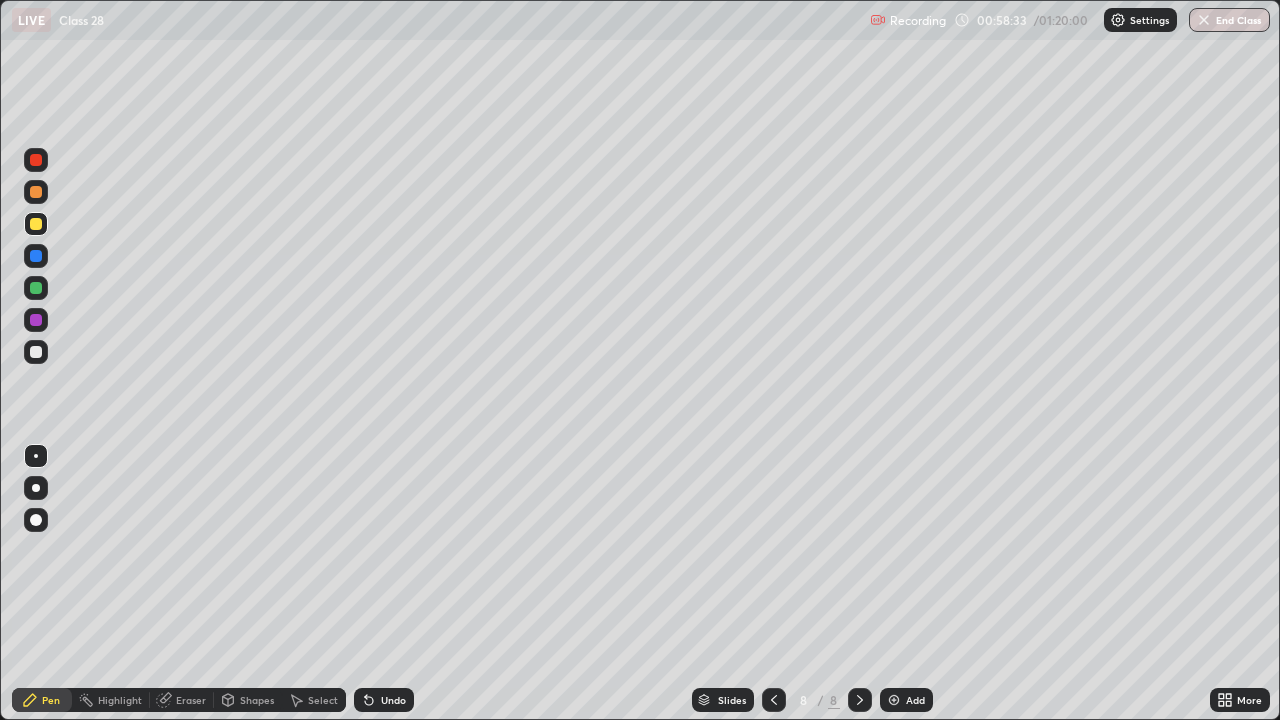 click at bounding box center [36, 320] 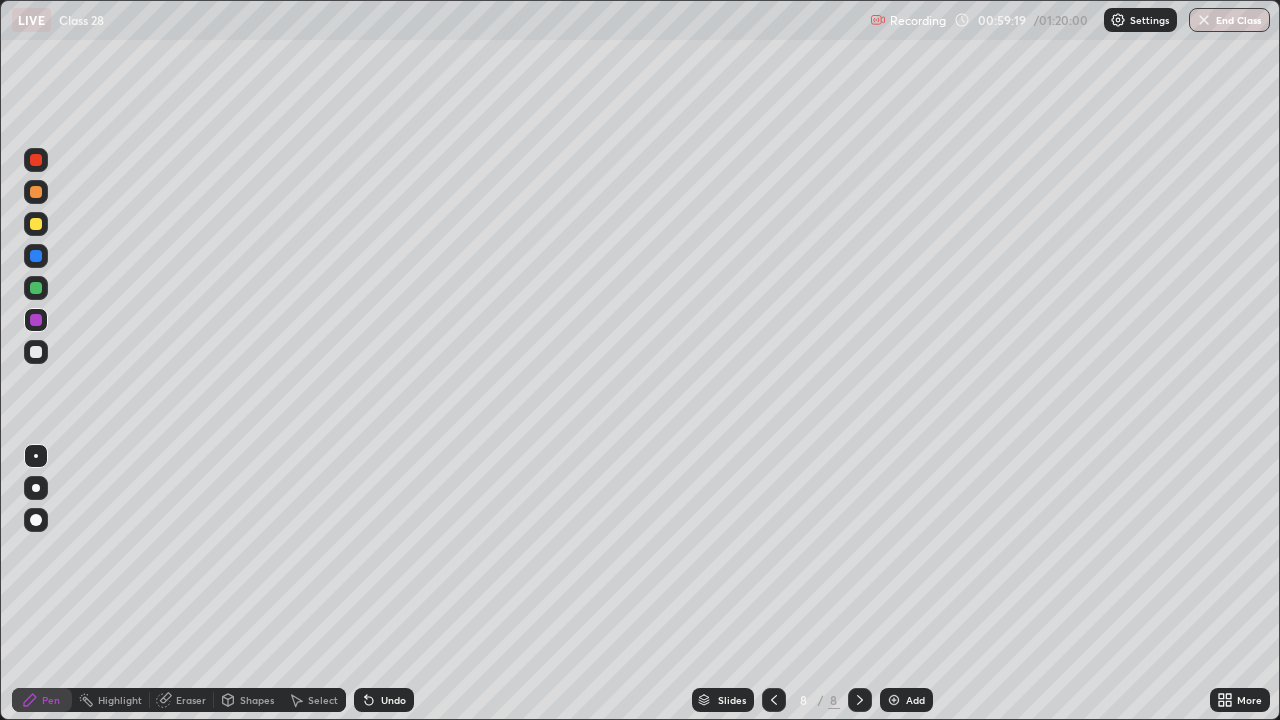 click at bounding box center [36, 224] 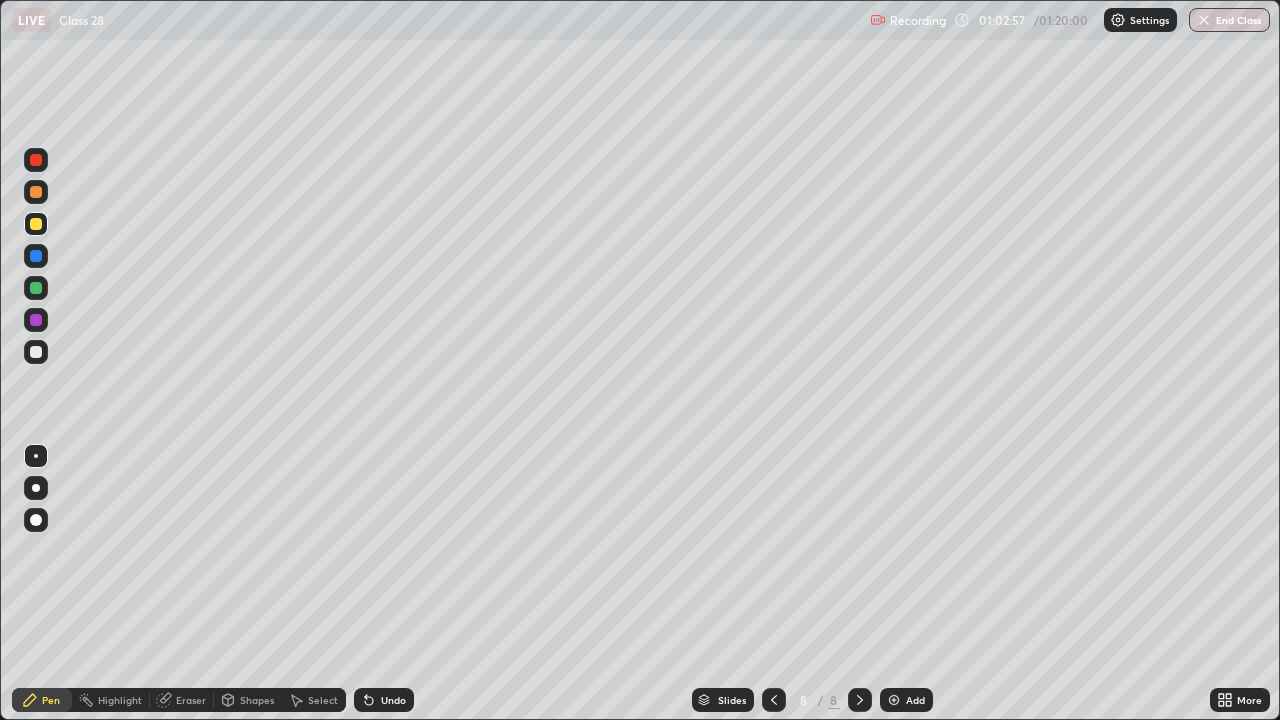 click at bounding box center [894, 700] 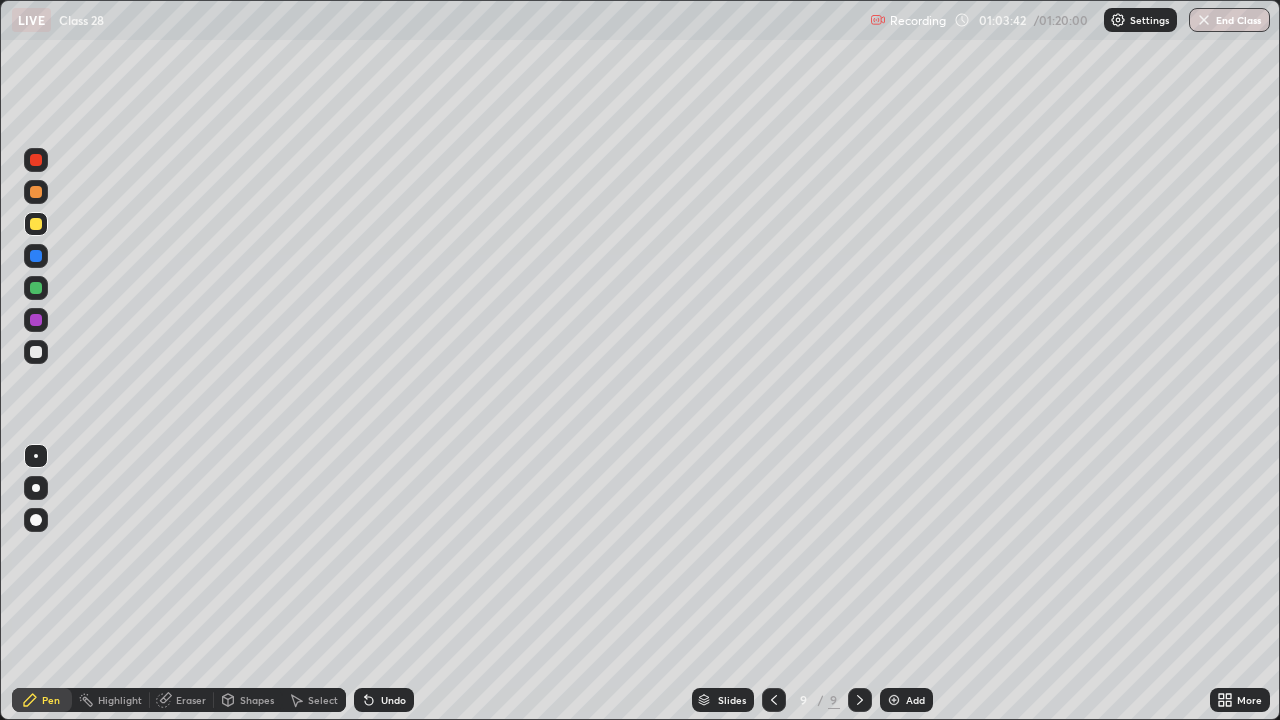 click on "Undo" at bounding box center (393, 700) 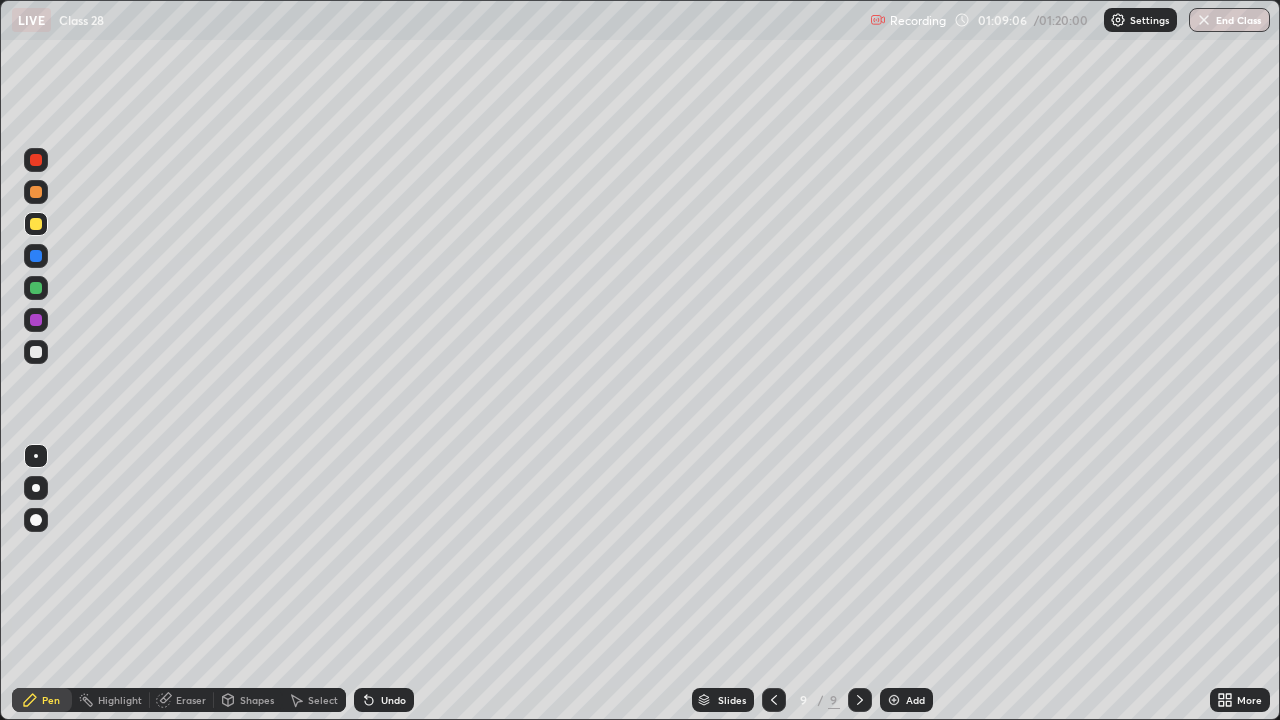 click at bounding box center (36, 288) 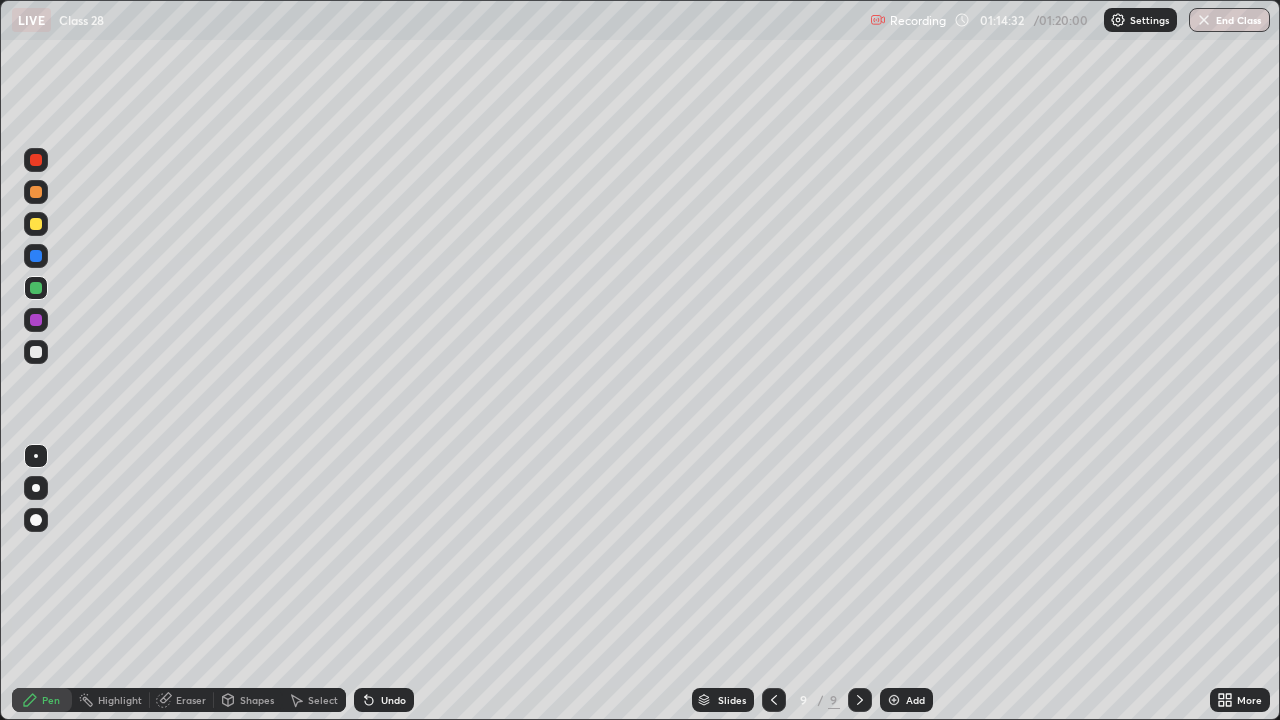click on "End Class" at bounding box center [1229, 20] 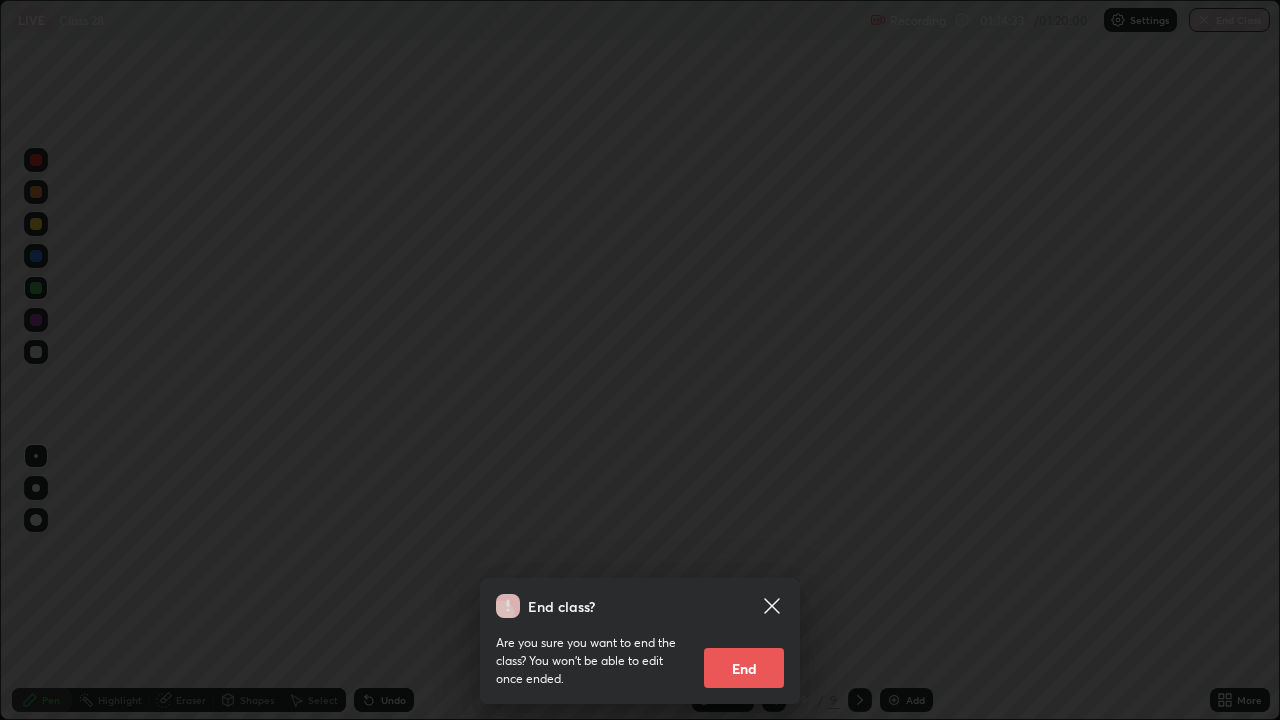click on "End" at bounding box center [744, 668] 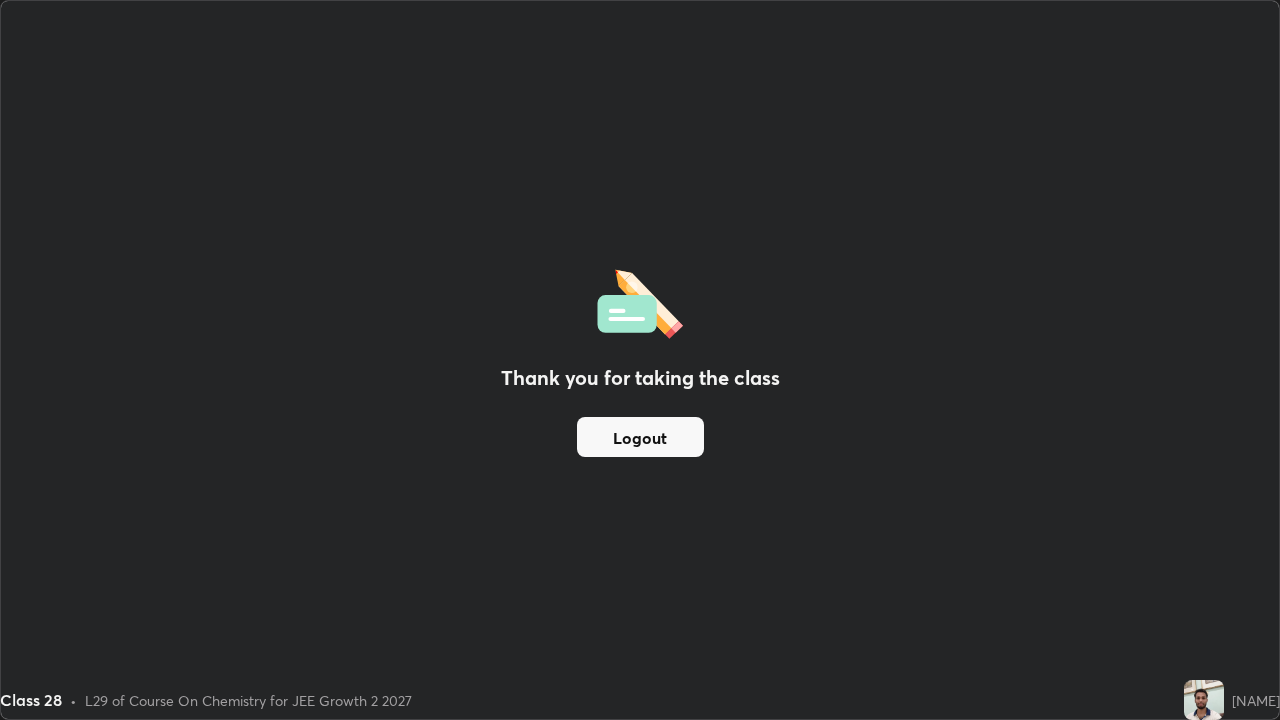 click on "Thank you for taking the class Logout" at bounding box center (640, 360) 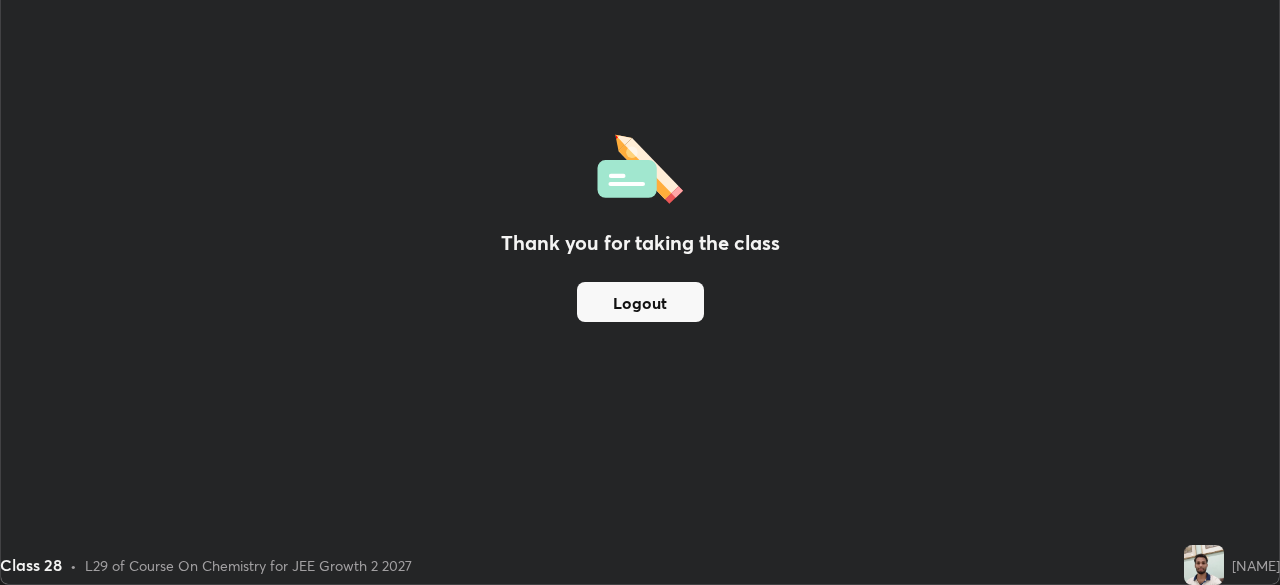 scroll, scrollTop: 585, scrollLeft: 1280, axis: both 